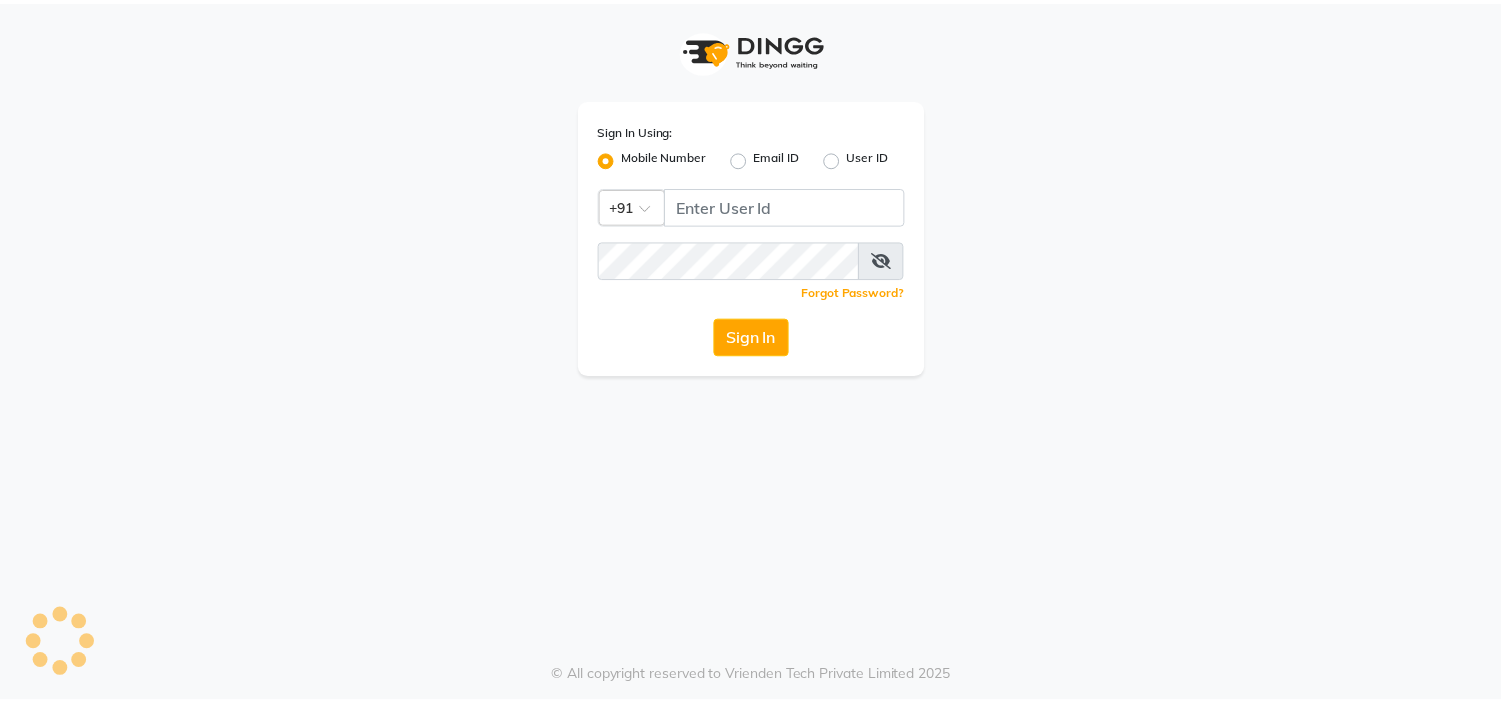 scroll, scrollTop: 0, scrollLeft: 0, axis: both 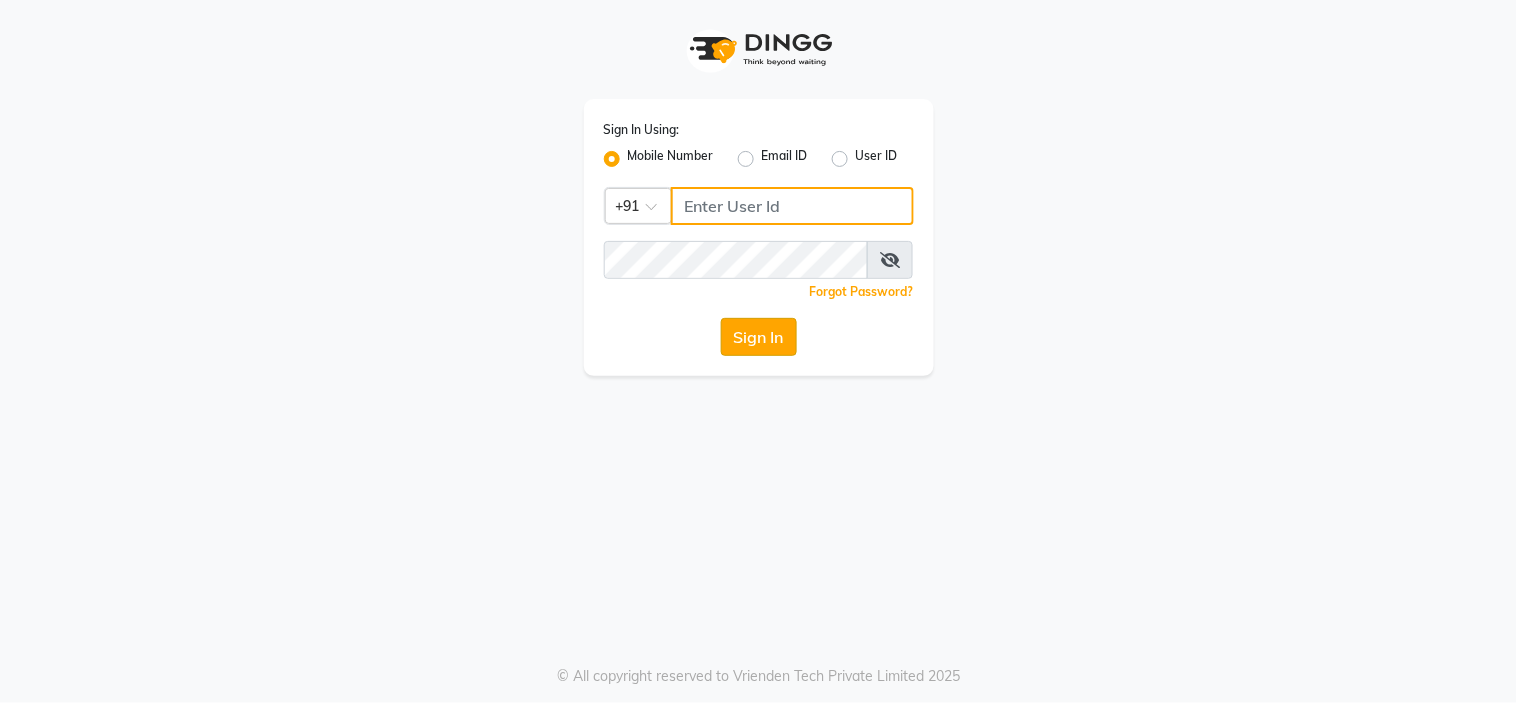 type on "9091918787" 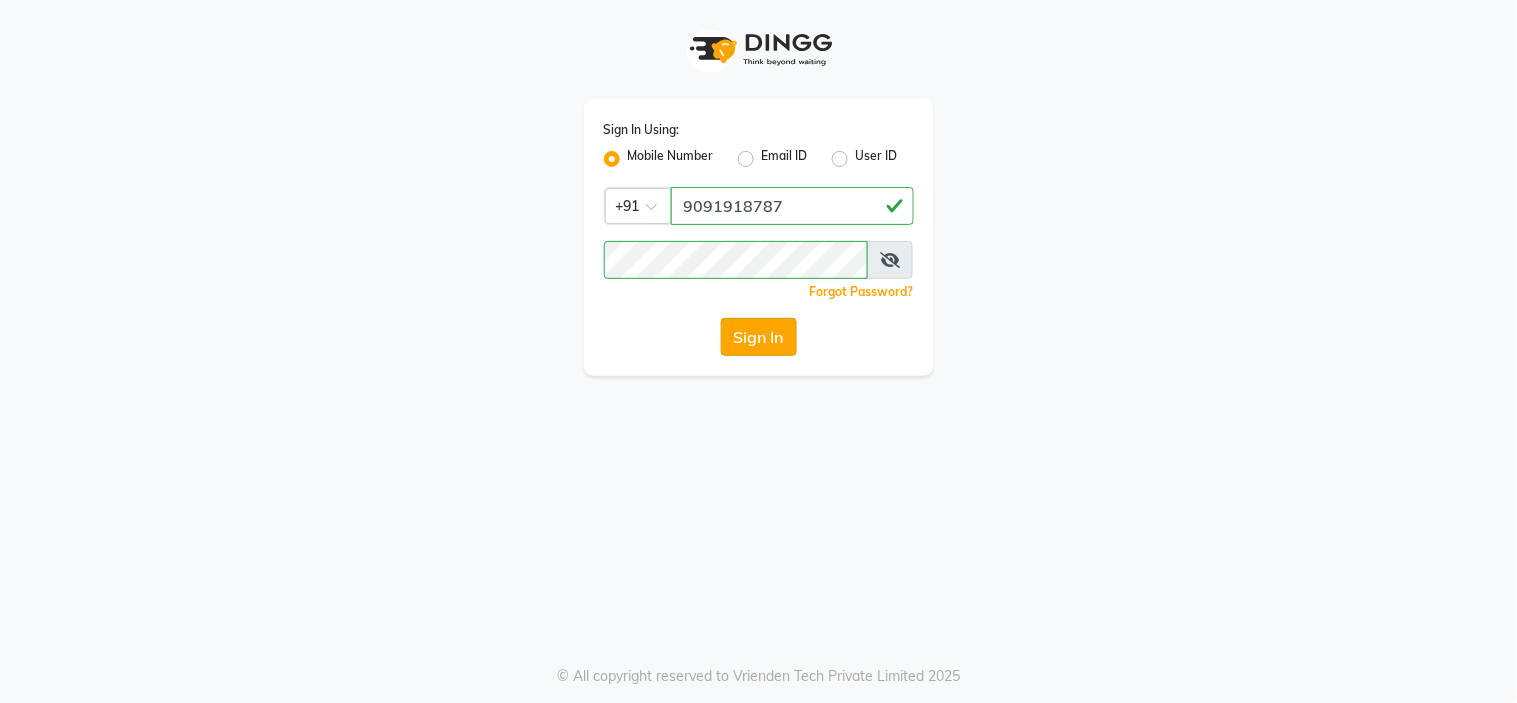 click on "Sign In" 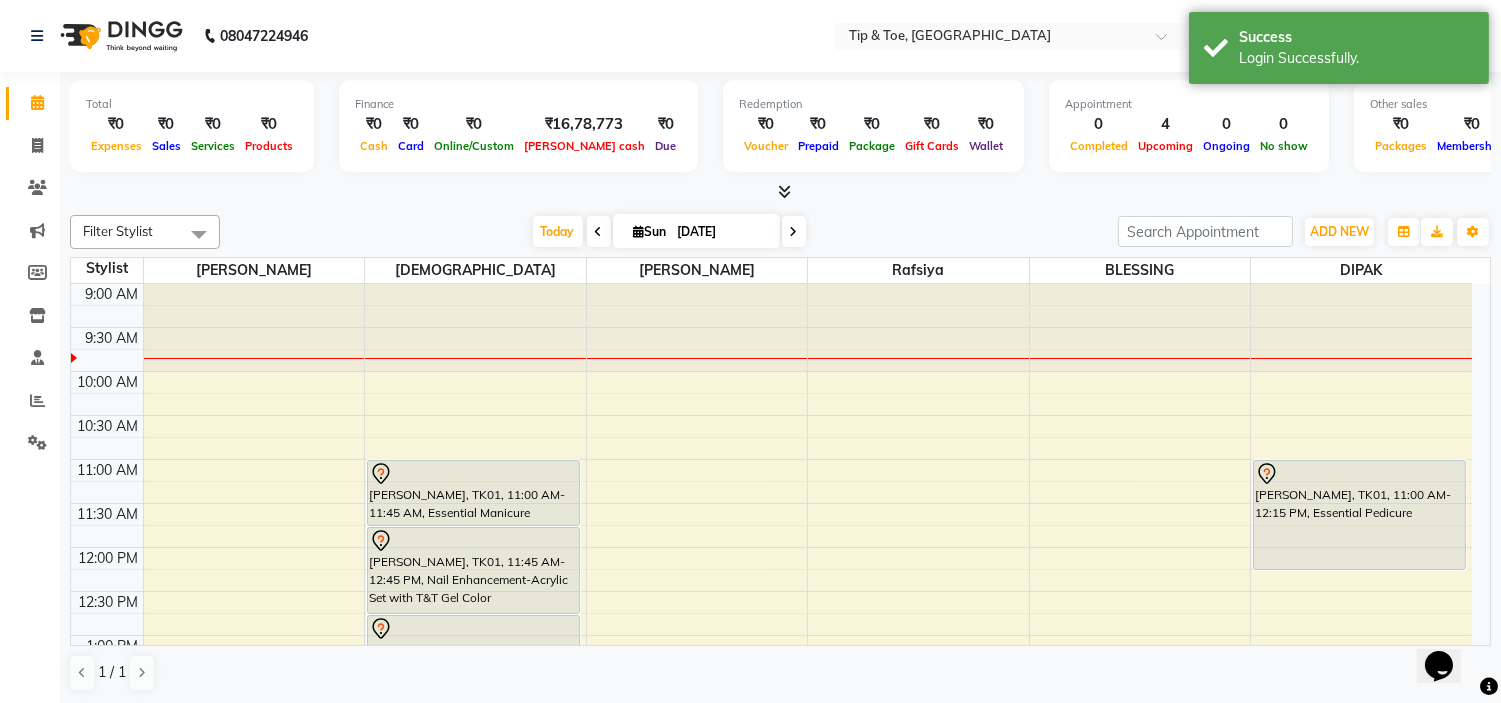 scroll, scrollTop: 0, scrollLeft: 0, axis: both 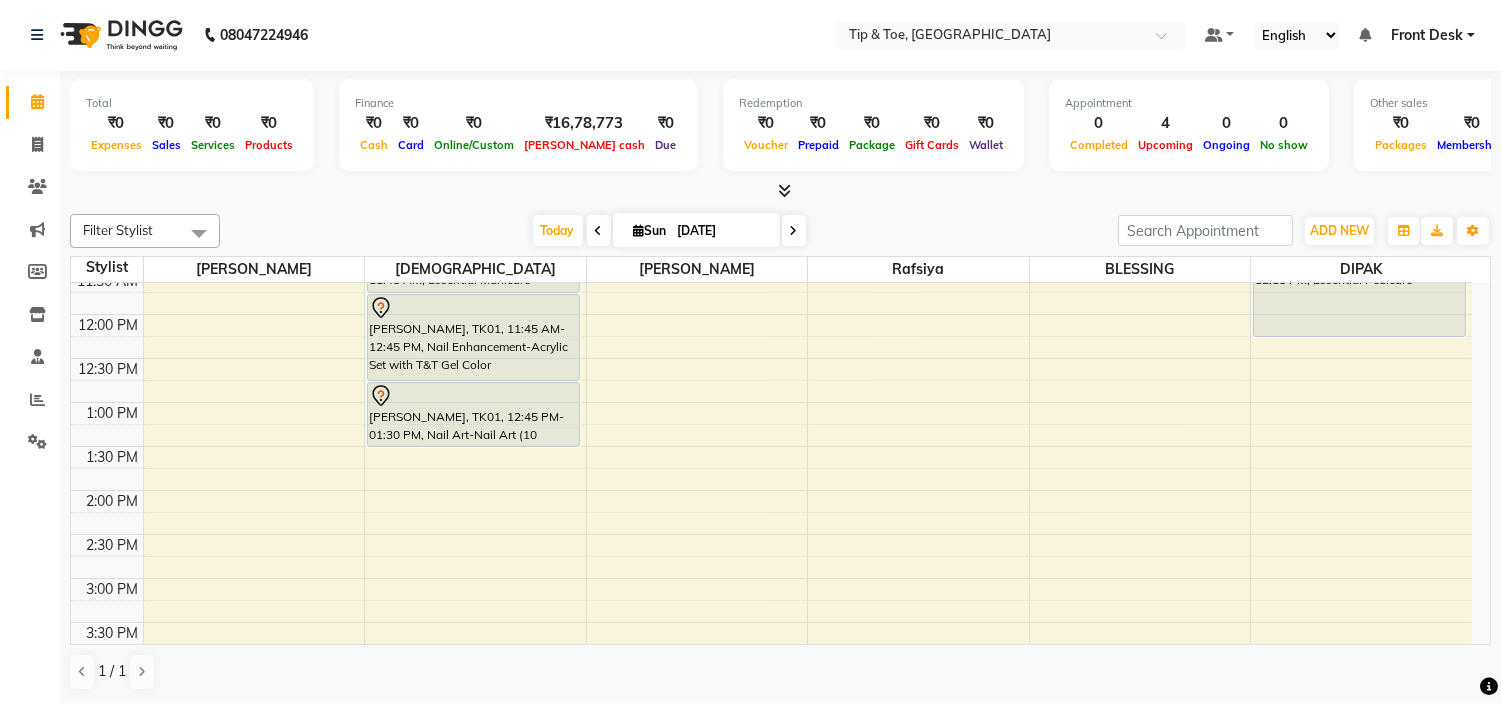 click on "9:00 AM 9:30 AM 10:00 AM 10:30 AM 11:00 AM 11:30 AM 12:00 PM 12:30 PM 1:00 PM 1:30 PM 2:00 PM 2:30 PM 3:00 PM 3:30 PM 4:00 PM 4:30 PM 5:00 PM 5:30 PM 6:00 PM 6:30 PM 7:00 PM 7:30 PM 8:00 PM 8:30 PM 9:00 PM 9:30 PM             LINETTE, TK01, 11:00 AM-11:45 AM, Essential Manicure             LINETTE, TK01, 11:45 AM-12:45 PM, Nail Enhancement-Acrylic Set with T&T Gel Color             LINETTE, TK01, 12:45 PM-01:30 PM, Nail Art-Nail Art (10 Fingers)             LINETTE, TK01, 11:00 AM-12:15 PM, Essential Pedicure" at bounding box center (771, 622) 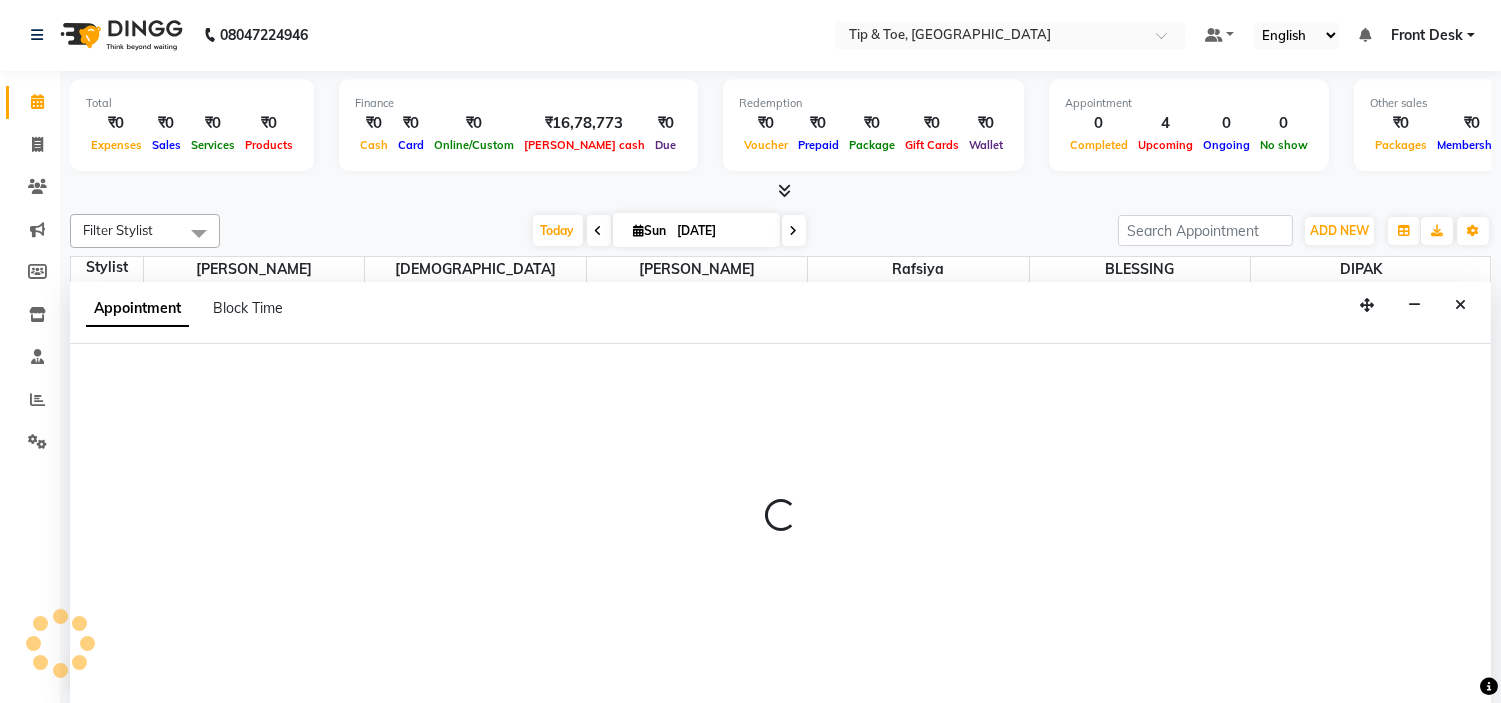 select on "48143" 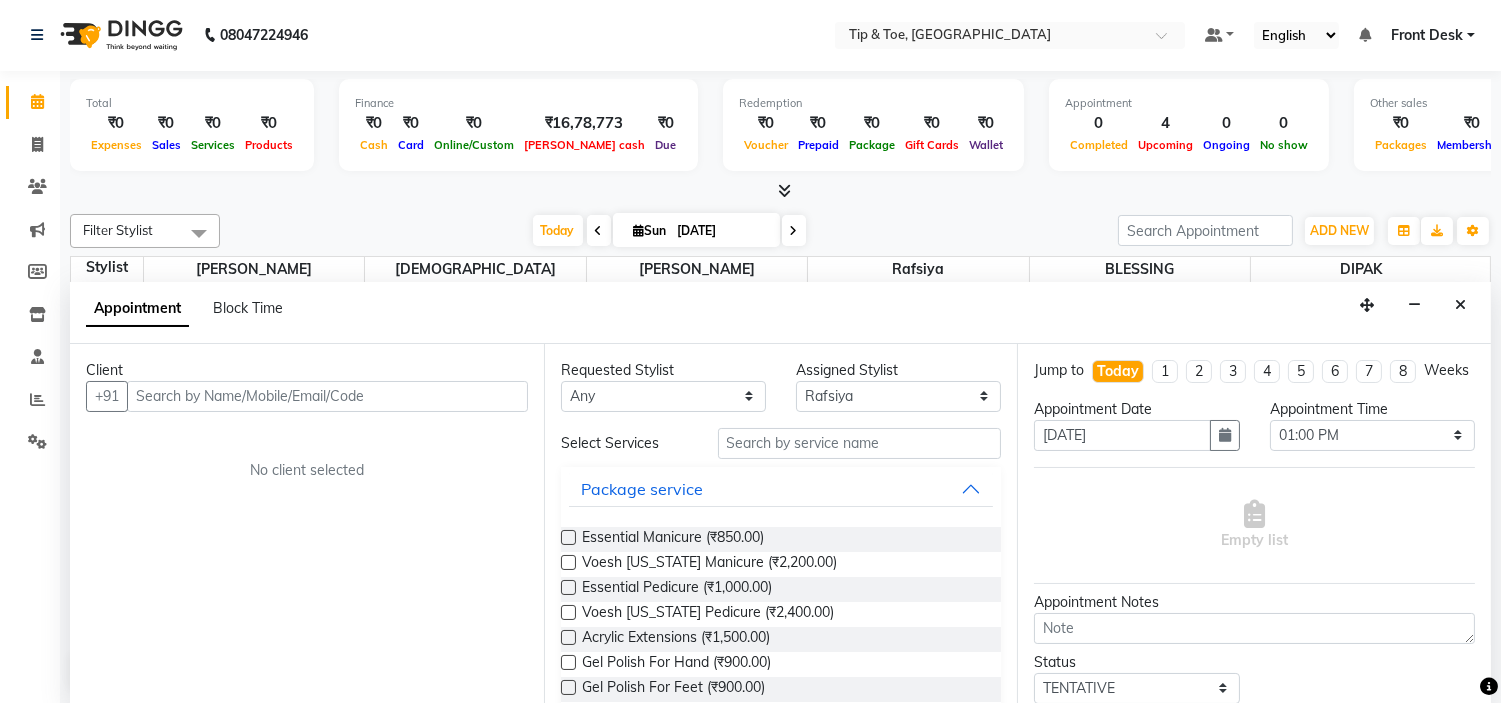 click on "Client +91  No client selected" at bounding box center [307, 524] 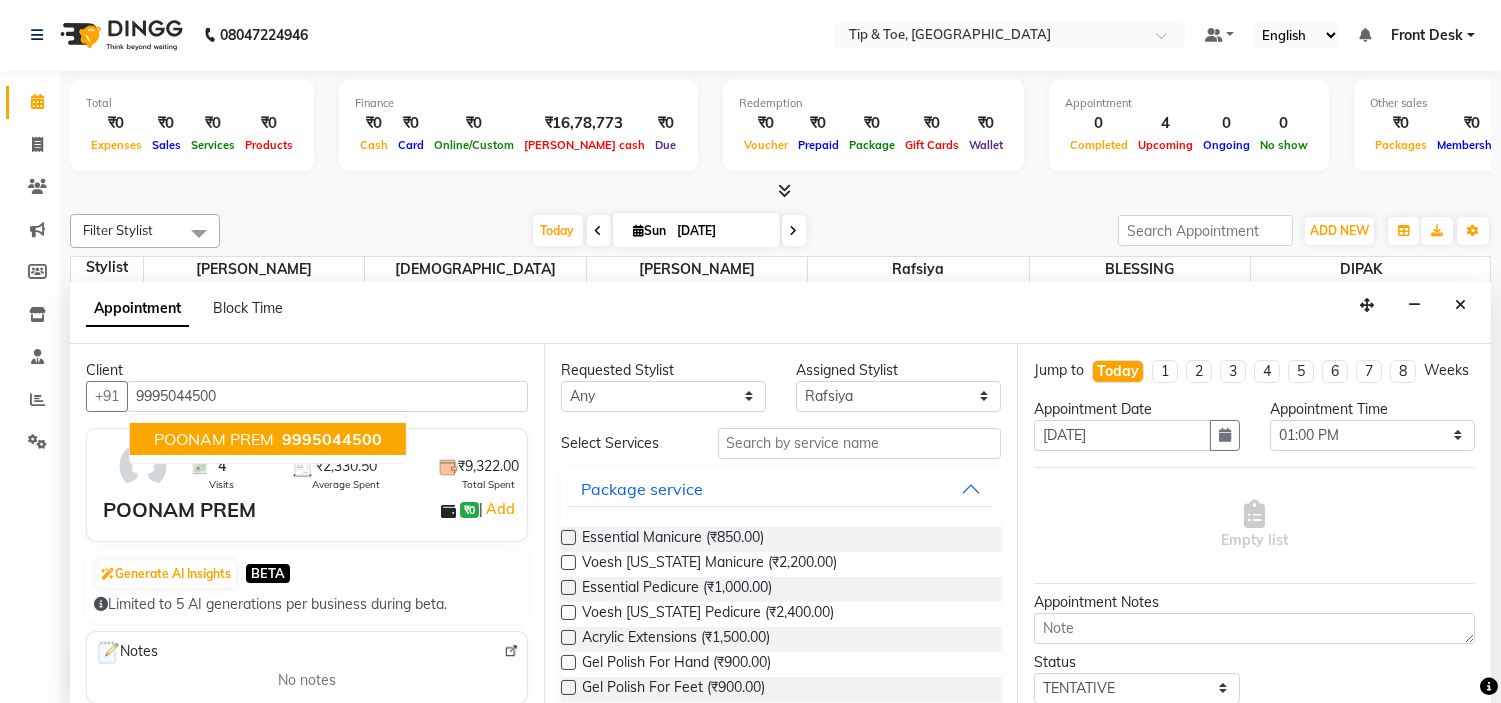 click on "9995044500" at bounding box center (332, 439) 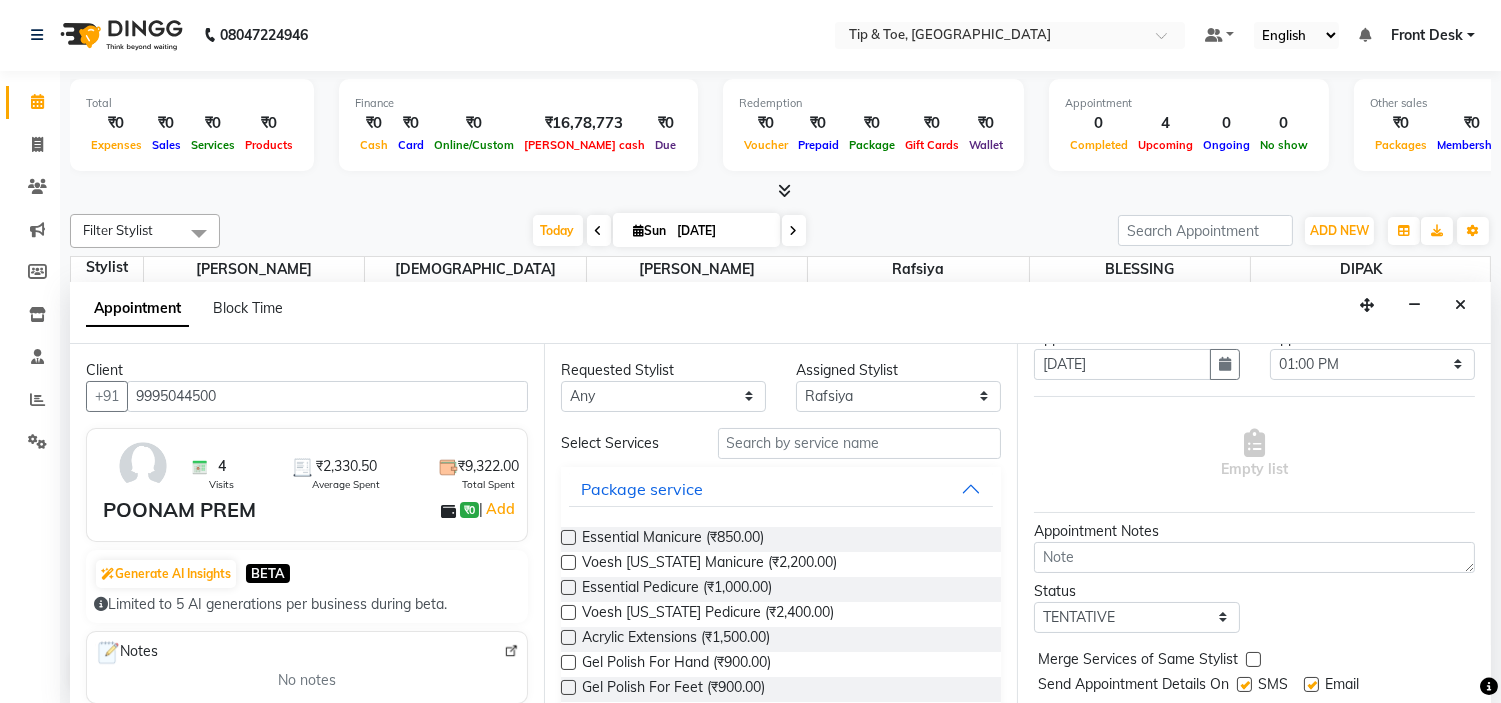scroll, scrollTop: 111, scrollLeft: 0, axis: vertical 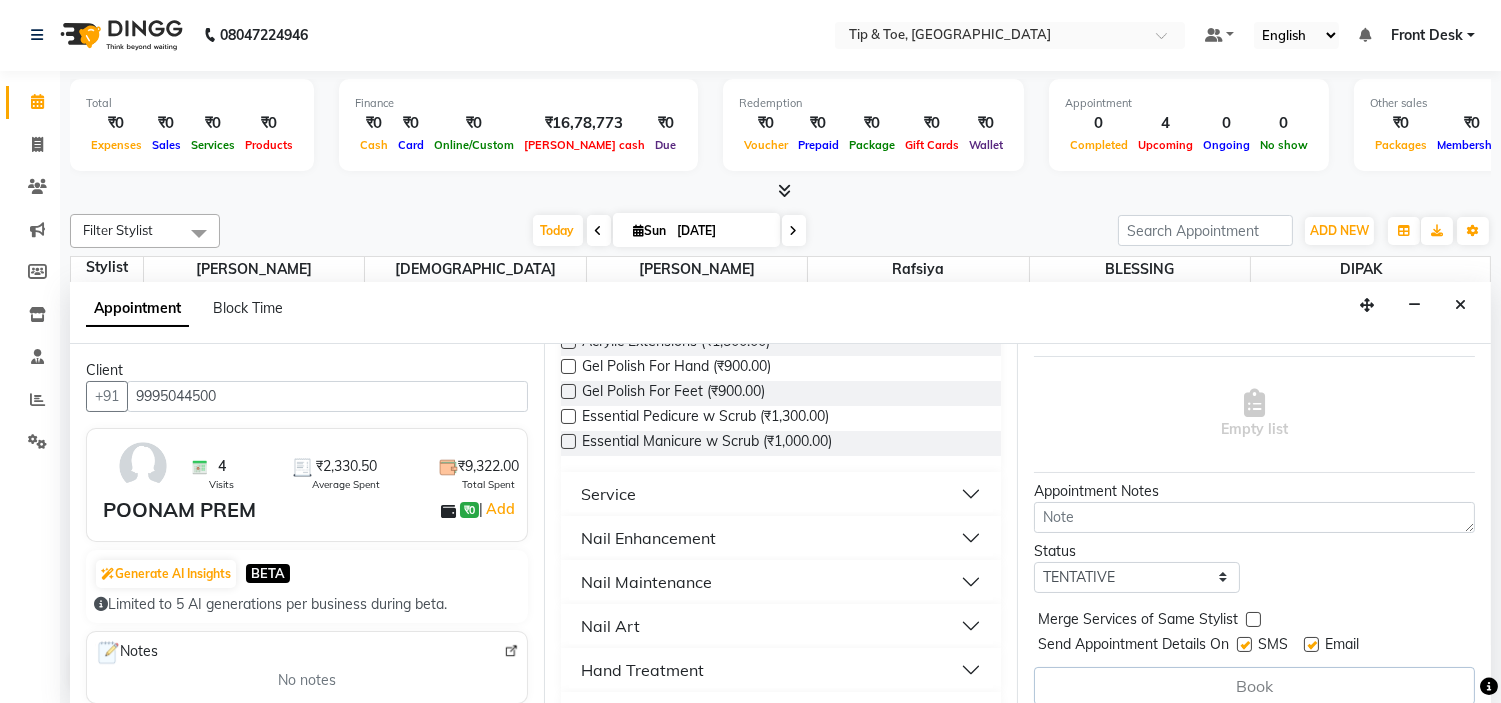 type on "9995044500" 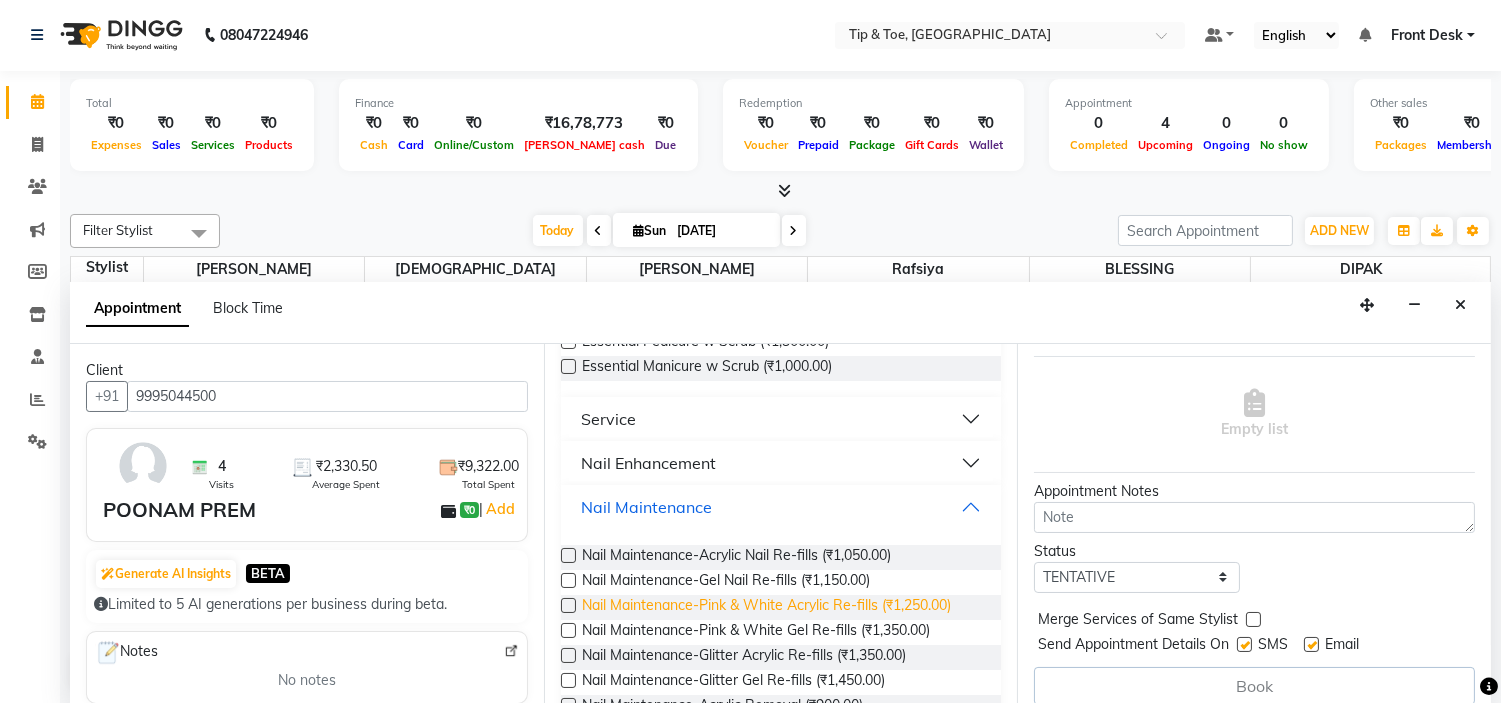 scroll, scrollTop: 407, scrollLeft: 0, axis: vertical 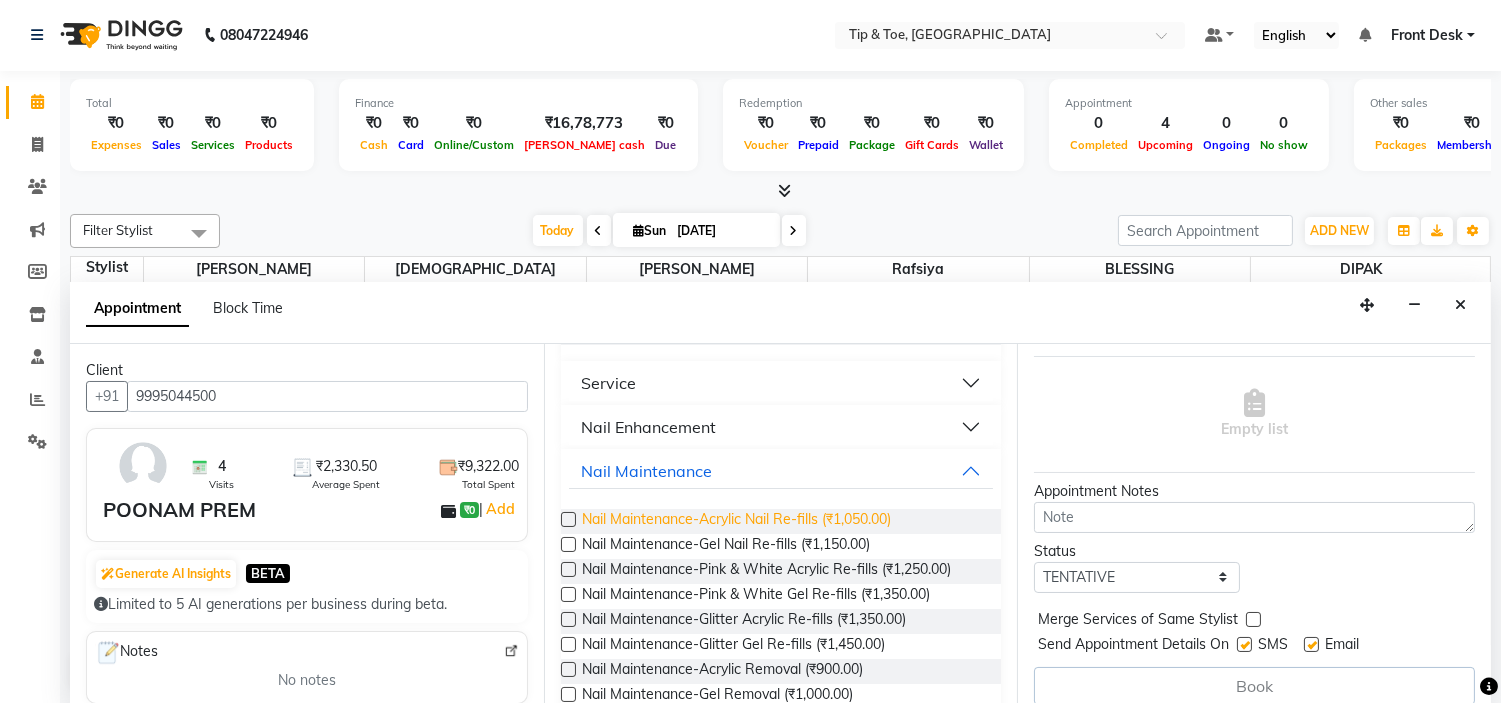 click on "Nail Maintenance-Acrylic Nail Re-fills (₹1,050.00)" at bounding box center [736, 521] 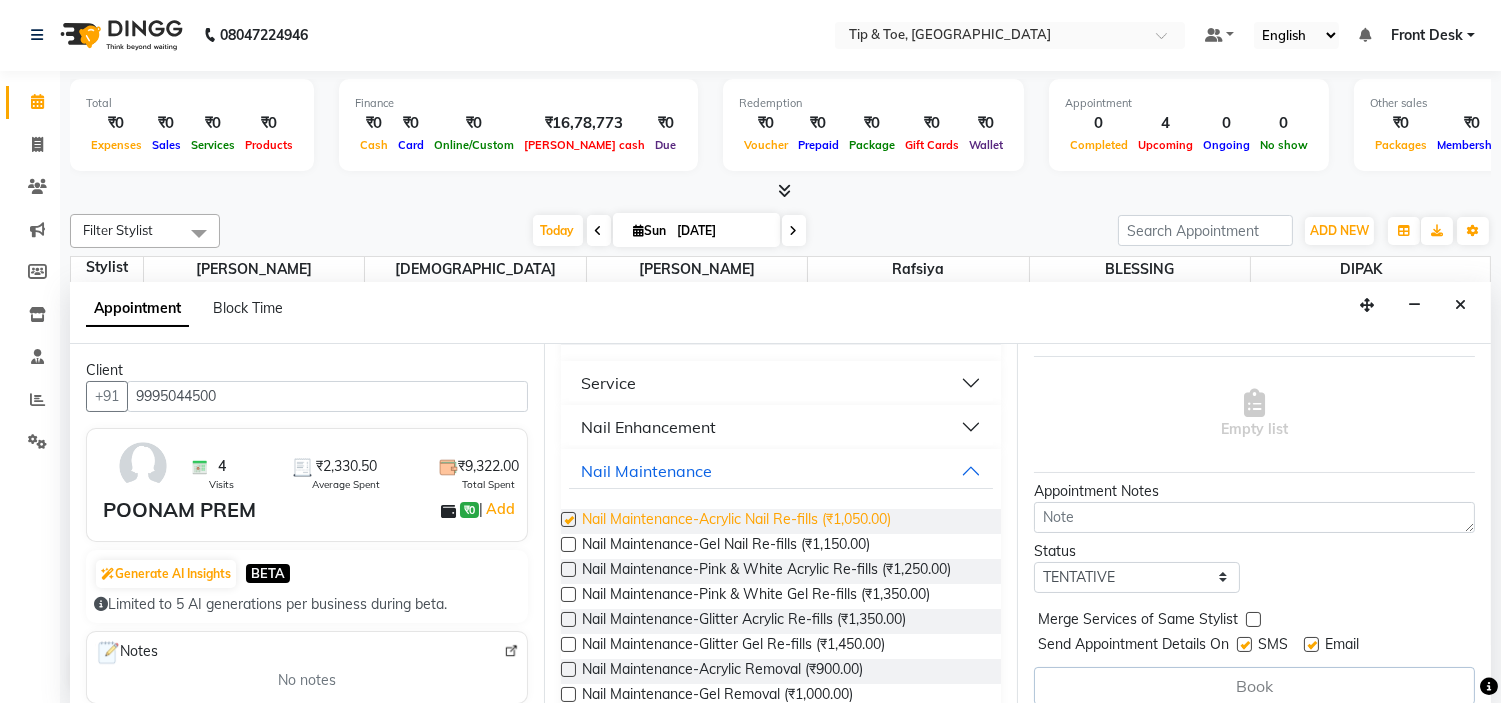 checkbox on "false" 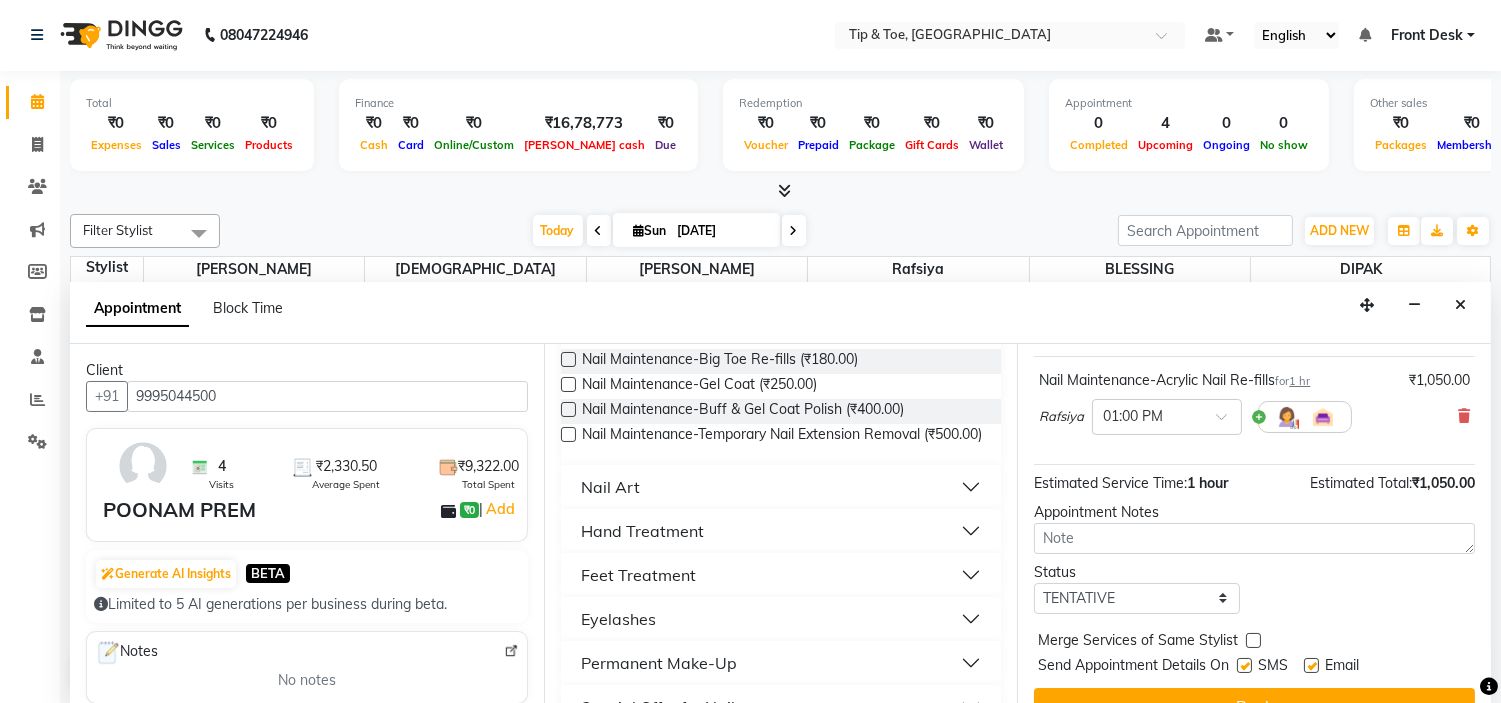 scroll, scrollTop: 1067, scrollLeft: 0, axis: vertical 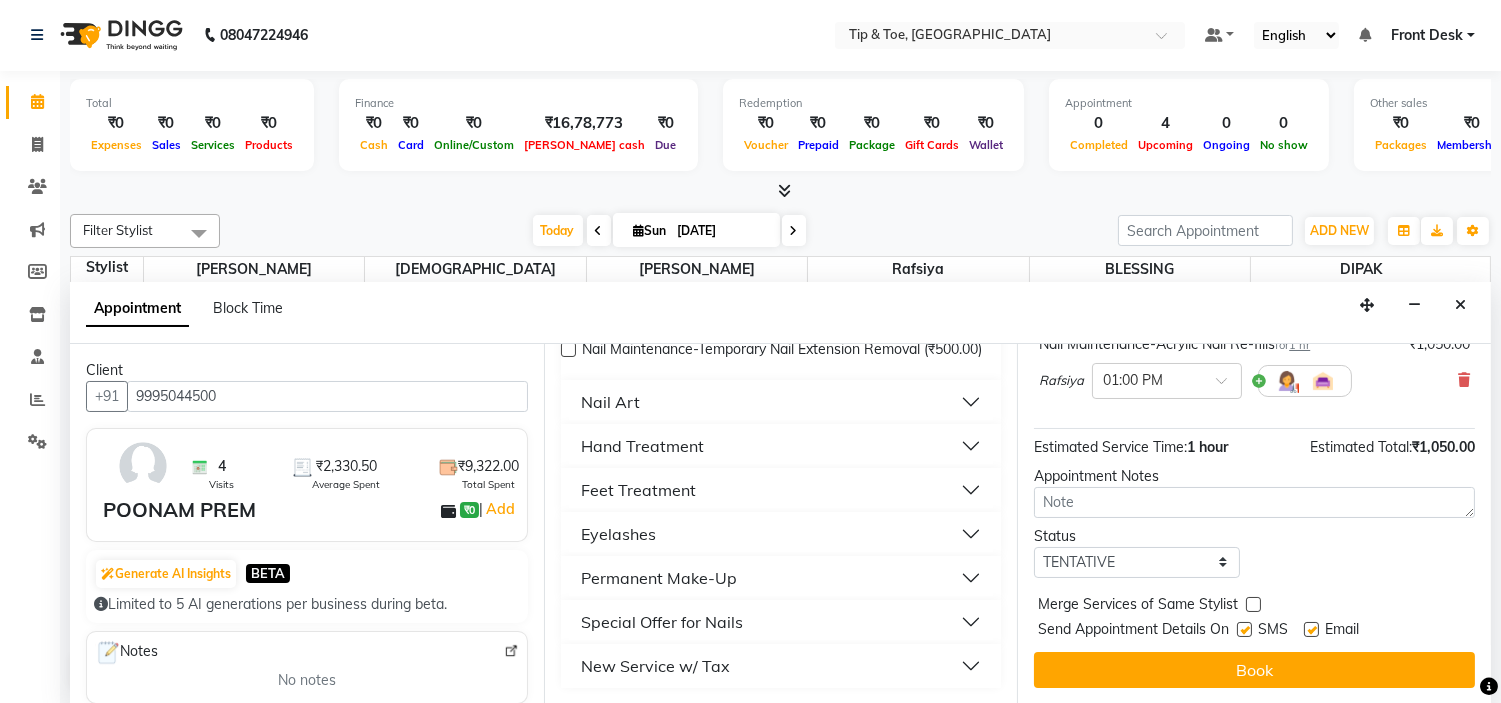 click at bounding box center [1311, 629] 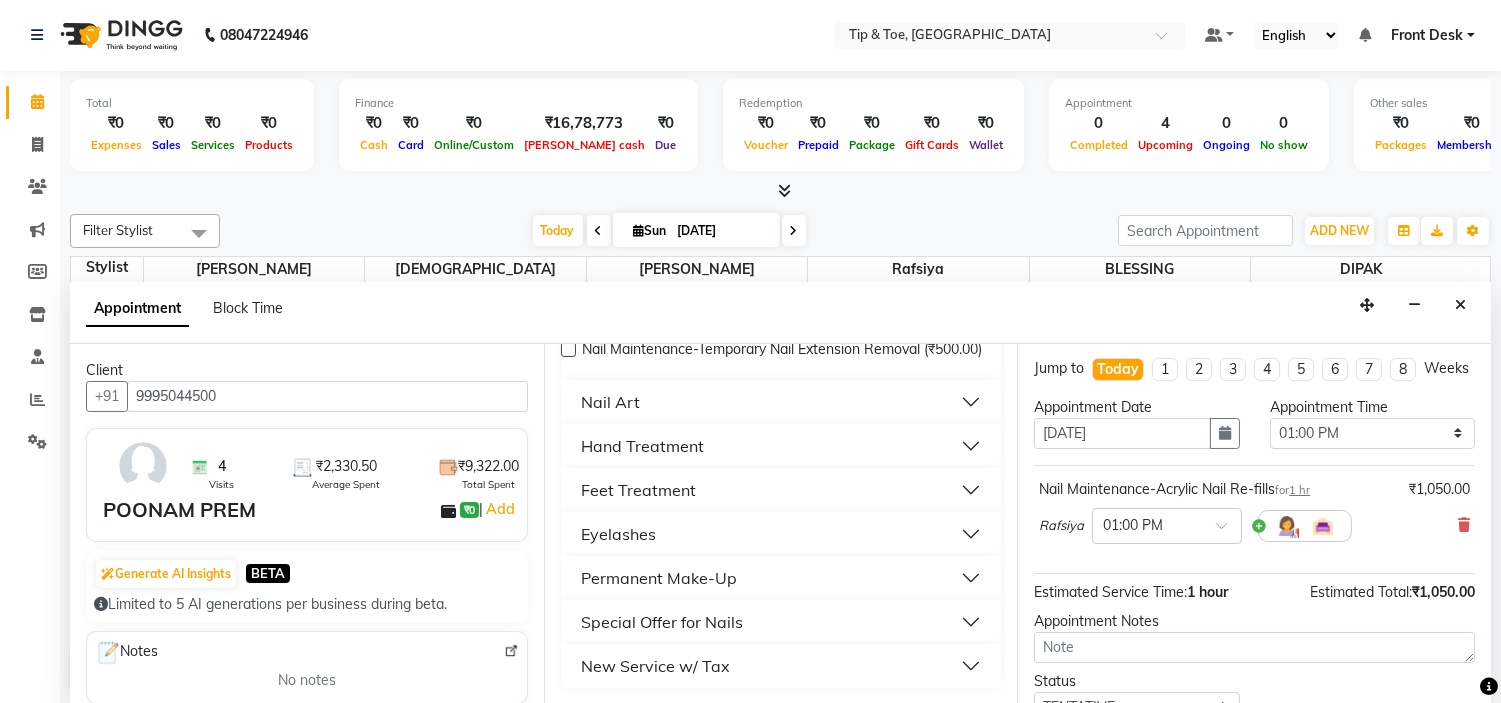 scroll, scrollTop: 0, scrollLeft: 0, axis: both 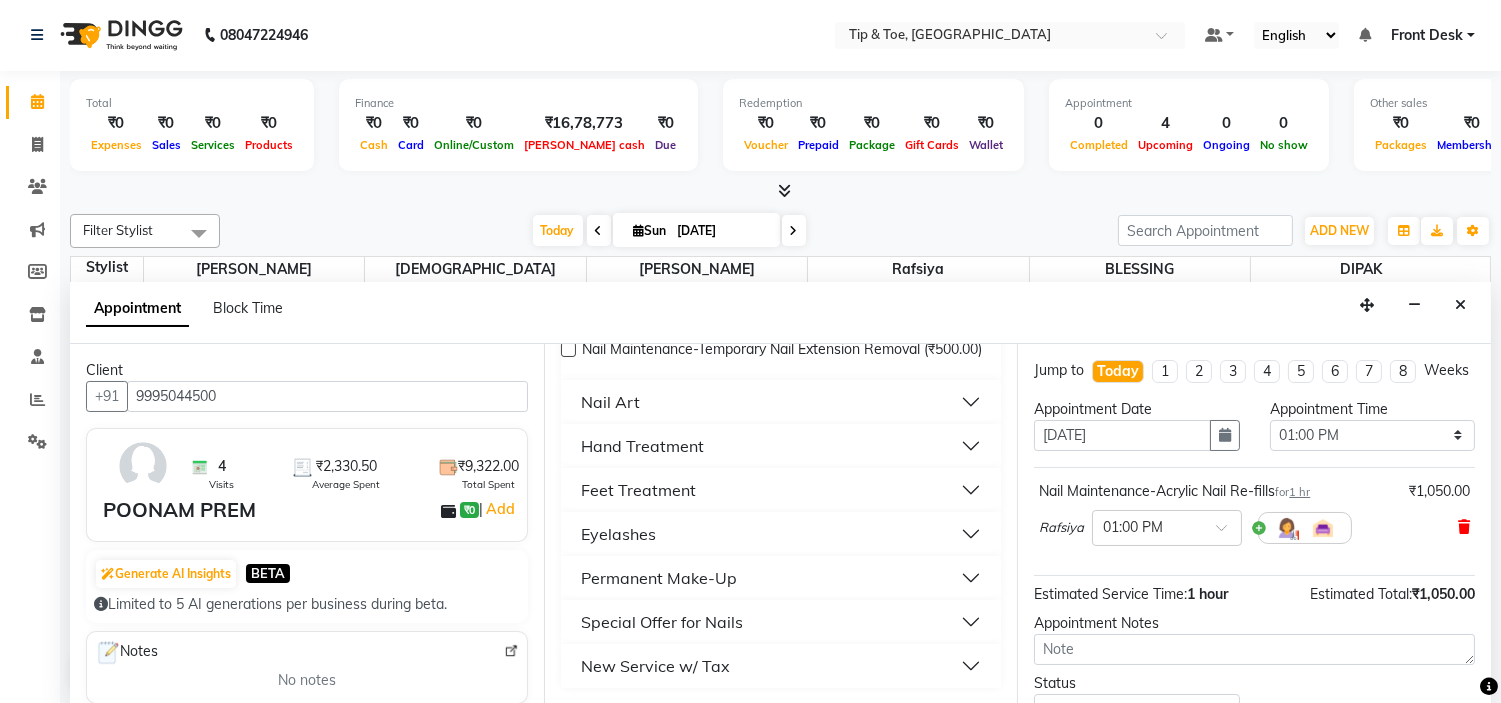 click at bounding box center [1464, 527] 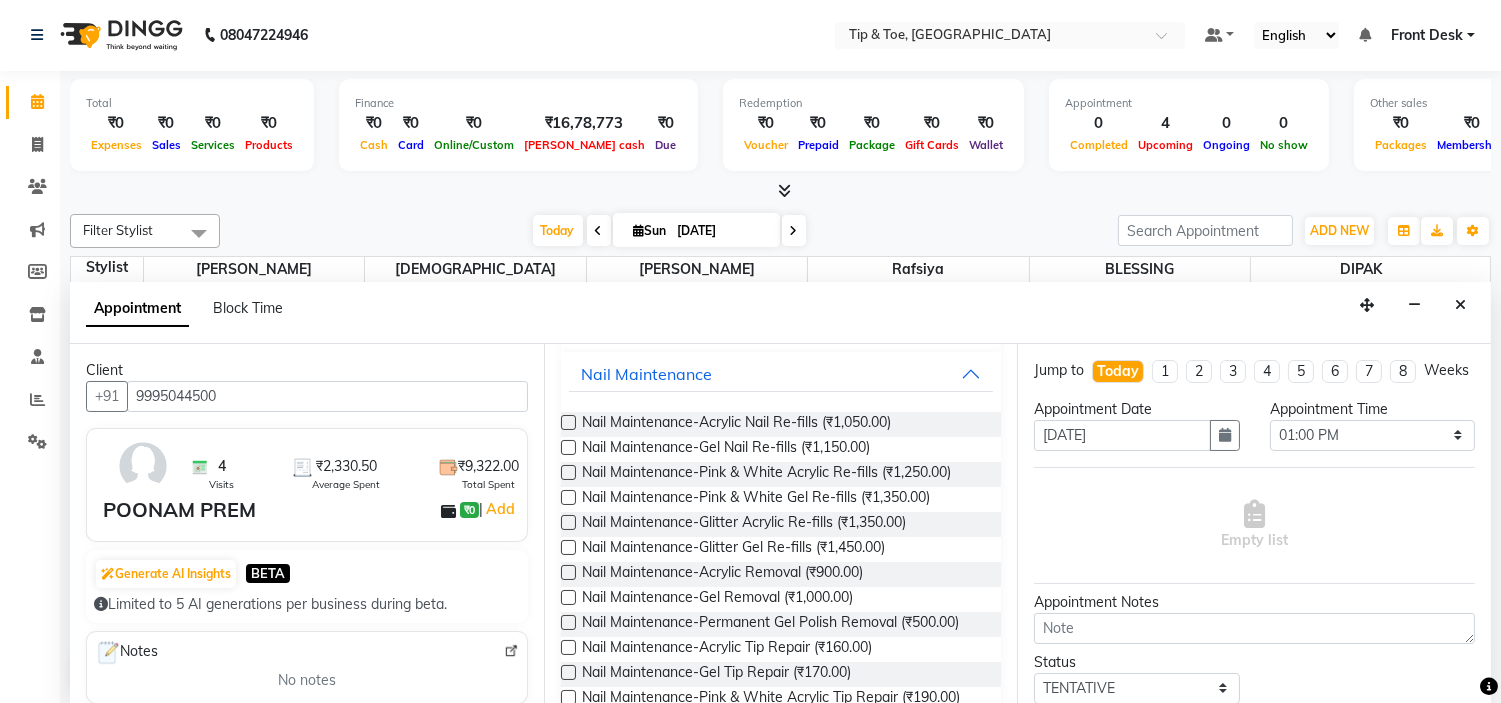scroll, scrollTop: 512, scrollLeft: 0, axis: vertical 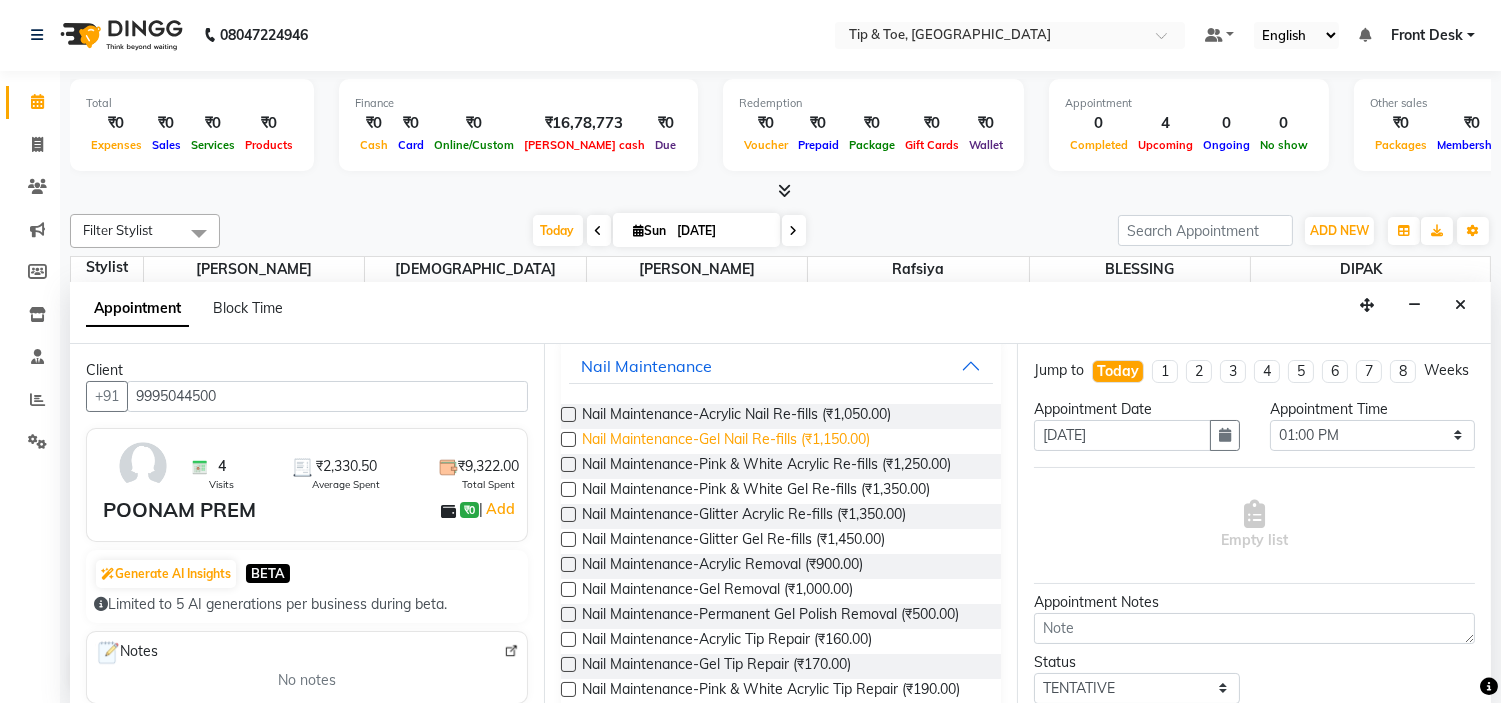 click on "Nail Maintenance-Gel Nail Re-fills (₹1,150.00)" at bounding box center (726, 441) 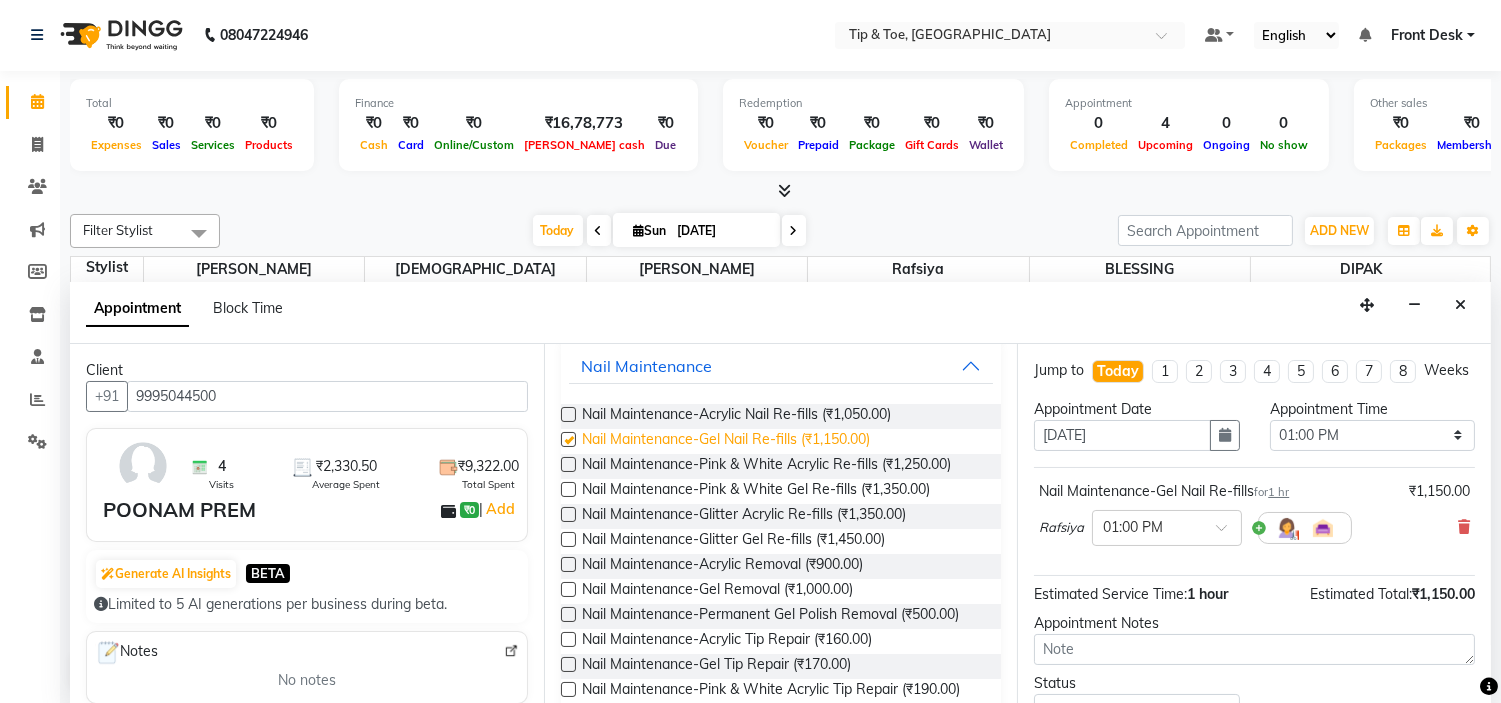 checkbox on "false" 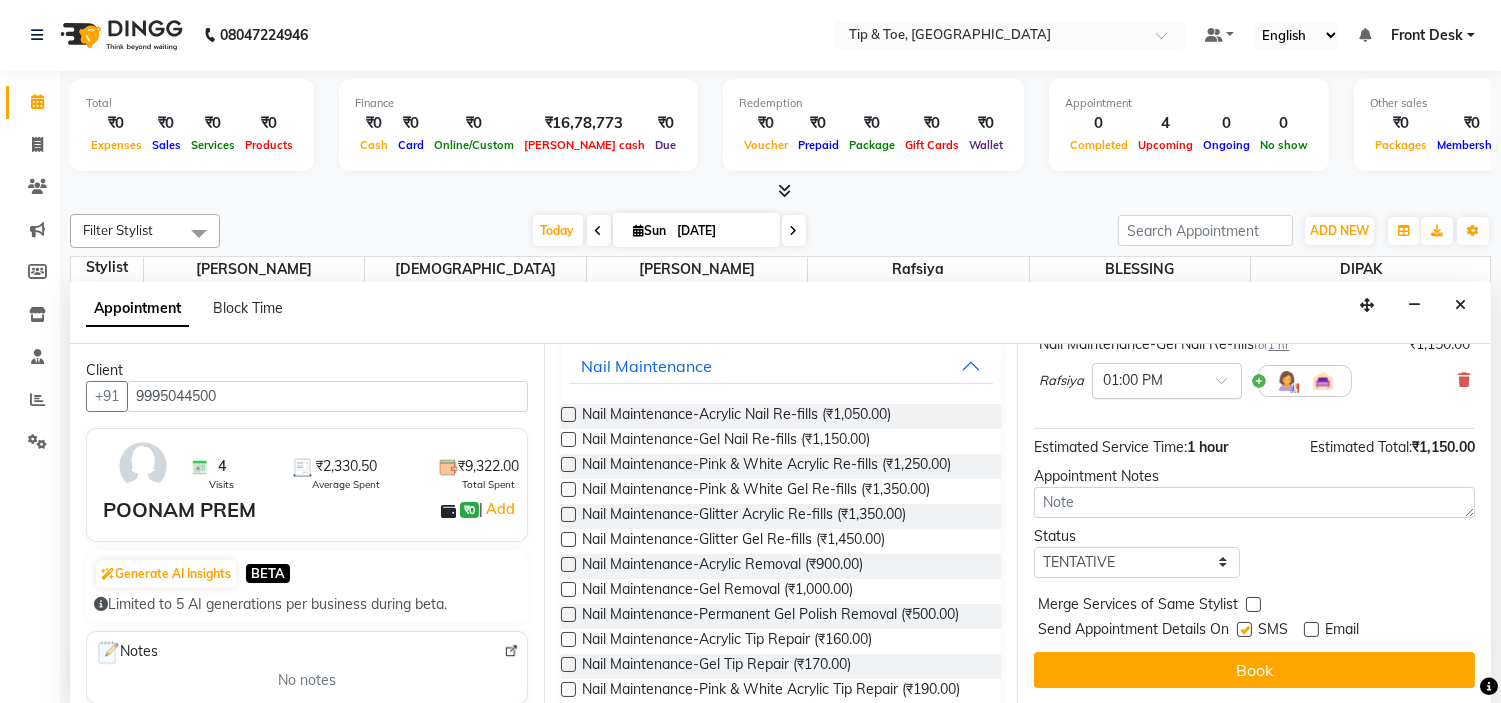 scroll, scrollTop: 165, scrollLeft: 0, axis: vertical 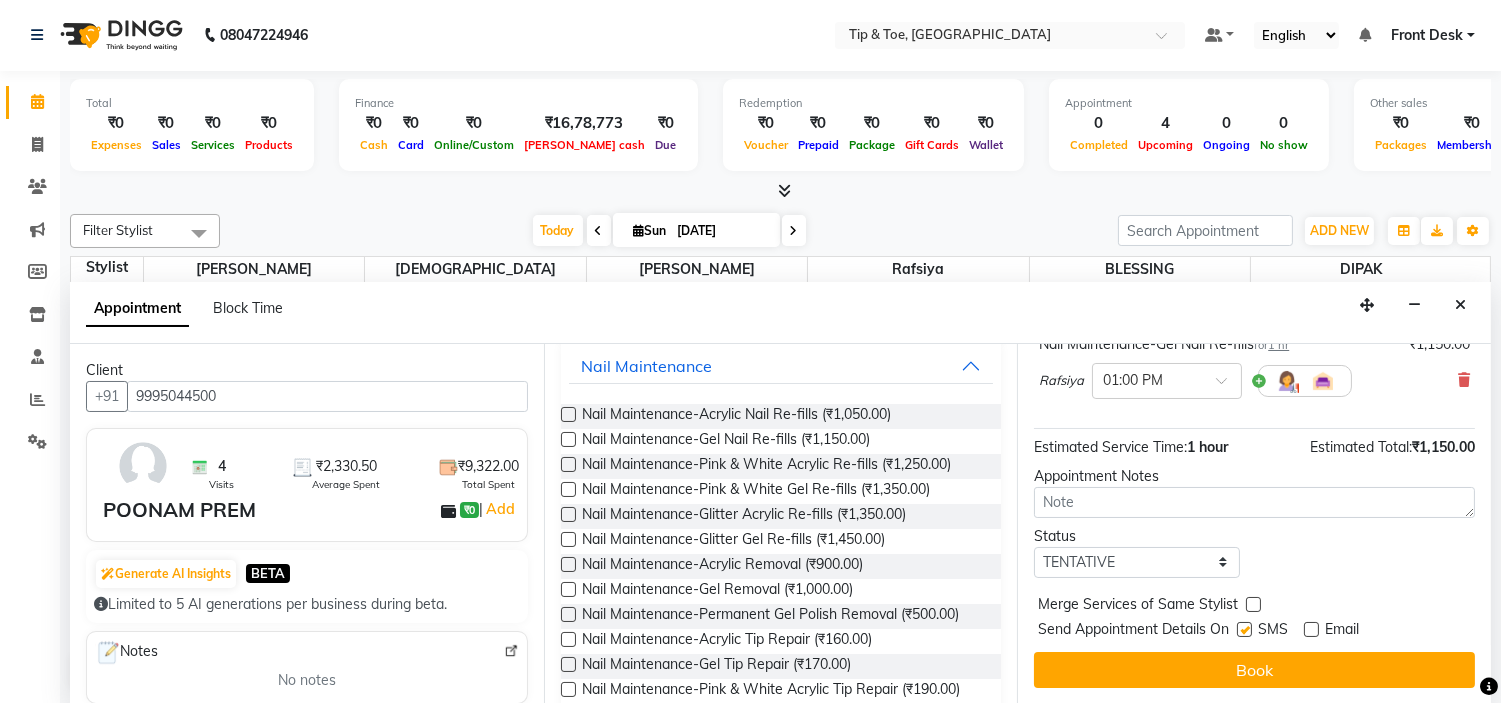 click on "Book" at bounding box center [1254, 670] 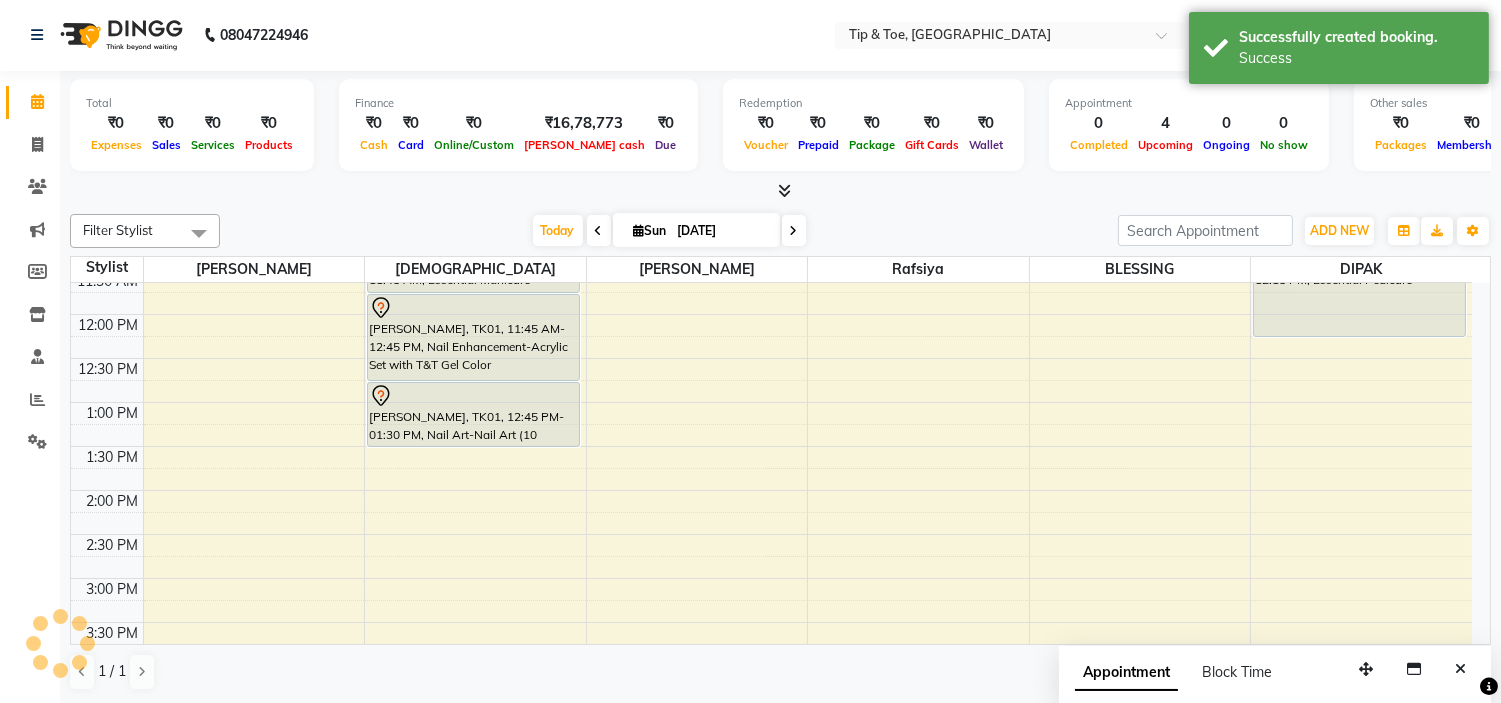 scroll, scrollTop: 0, scrollLeft: 0, axis: both 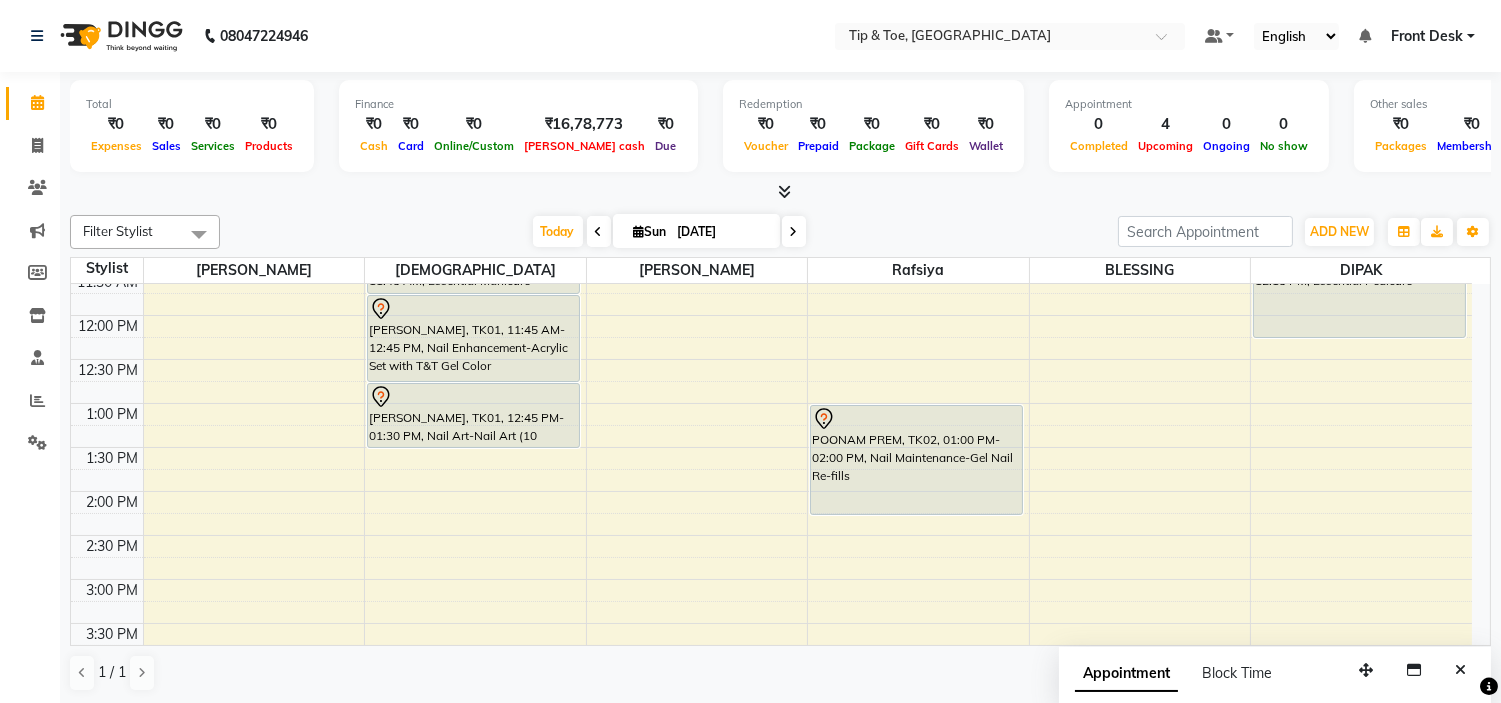 drag, startPoint x: 966, startPoint y: 493, endPoint x: 963, endPoint y: 530, distance: 37.12142 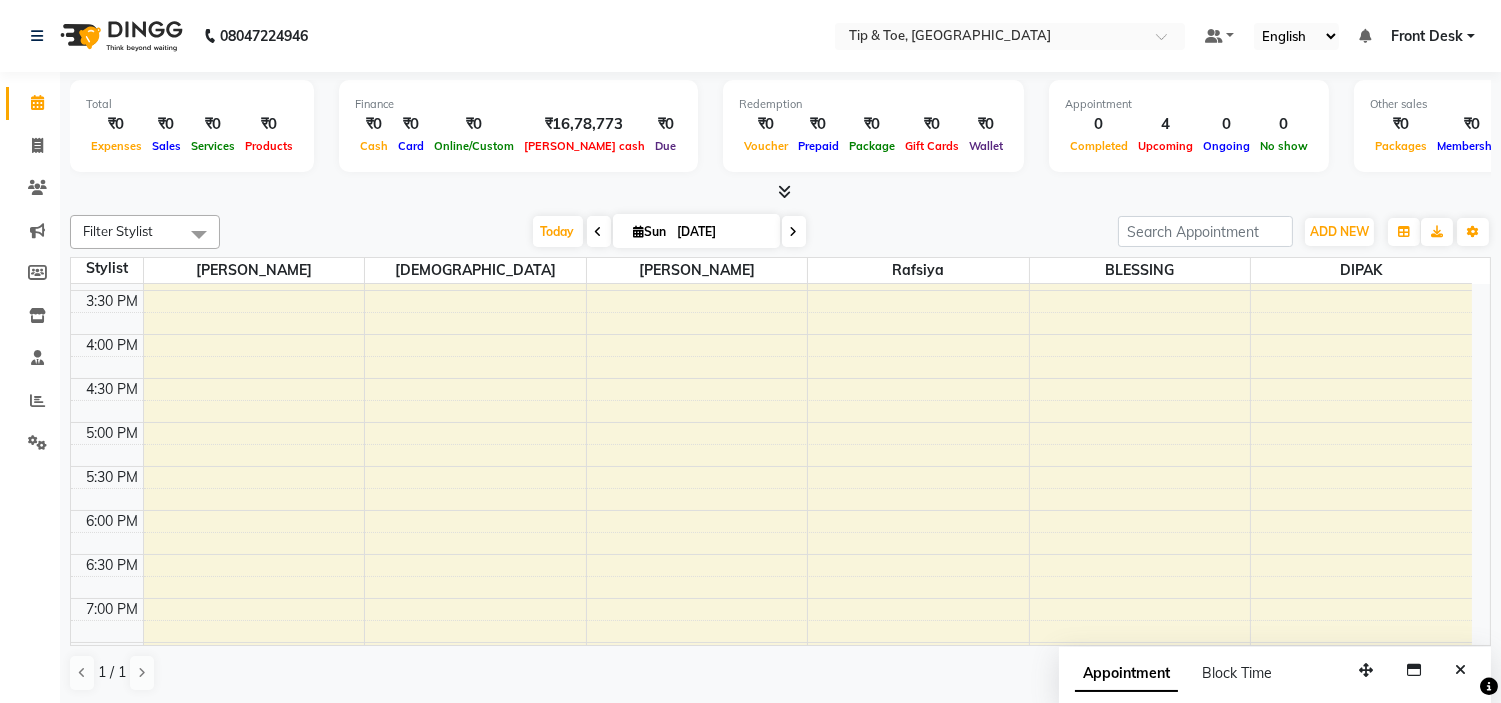 scroll, scrollTop: 787, scrollLeft: 0, axis: vertical 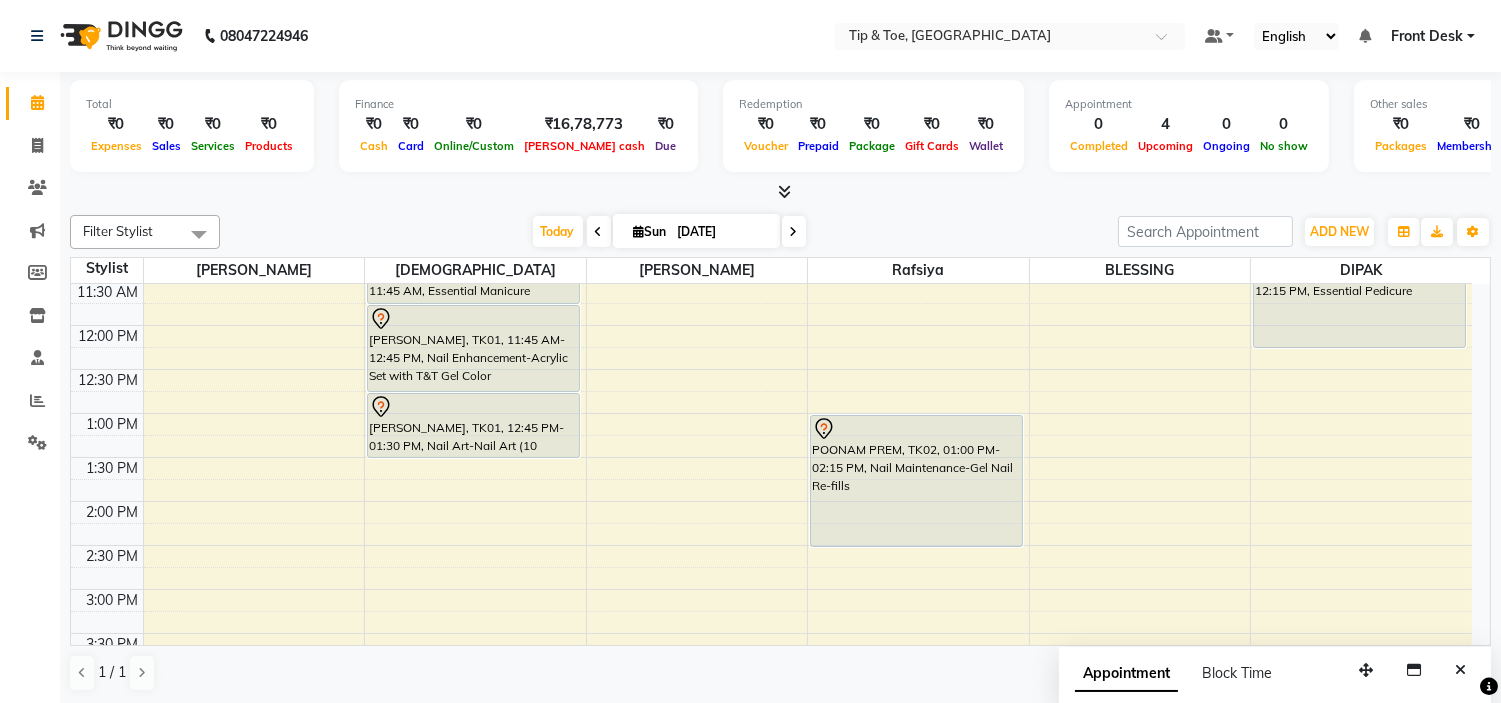 click on "POONAM PREM, TK02, 01:00 PM-02:15 PM, Nail Maintenance-Gel Nail Re-fills             POONAM PREM, TK02, 01:00 PM-02:15 PM, Nail Maintenance-Gel Nail Re-fills" at bounding box center [918, 633] 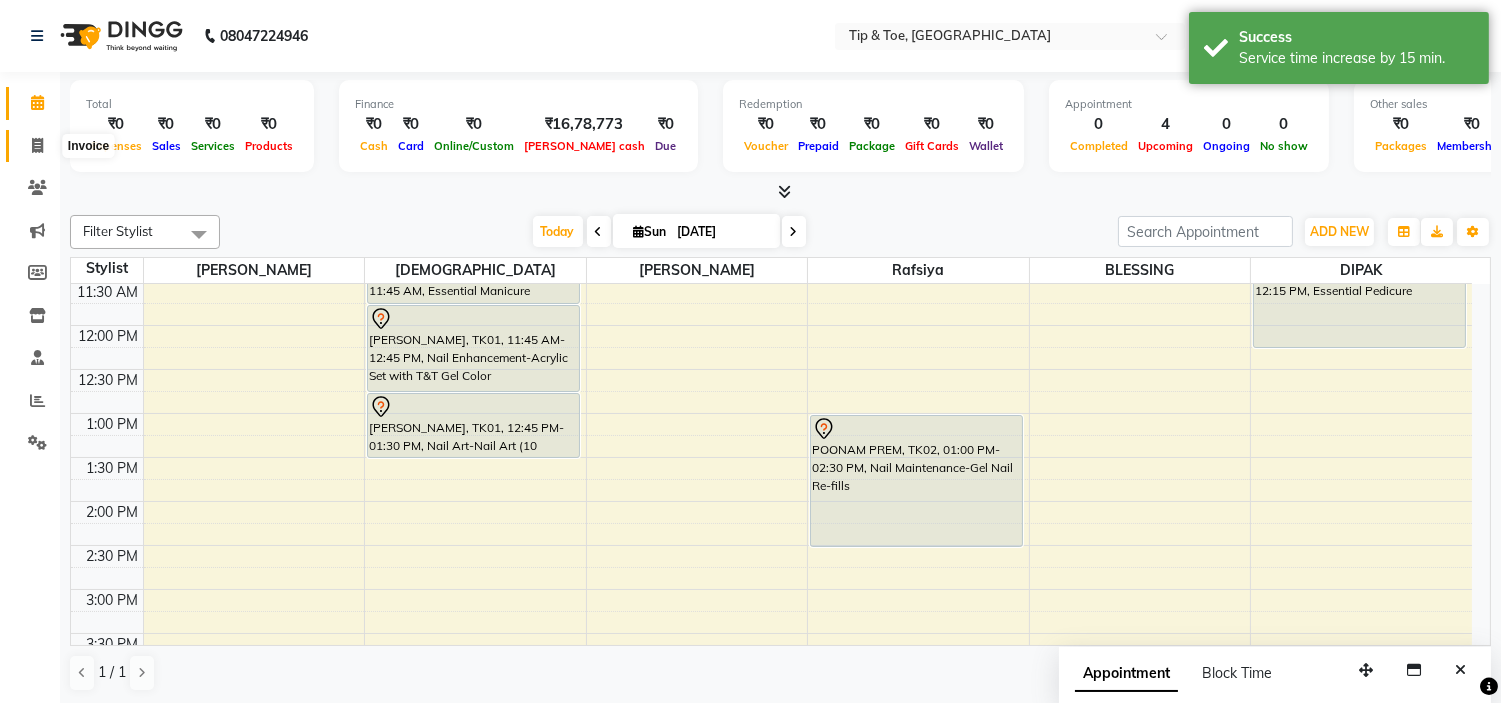 click 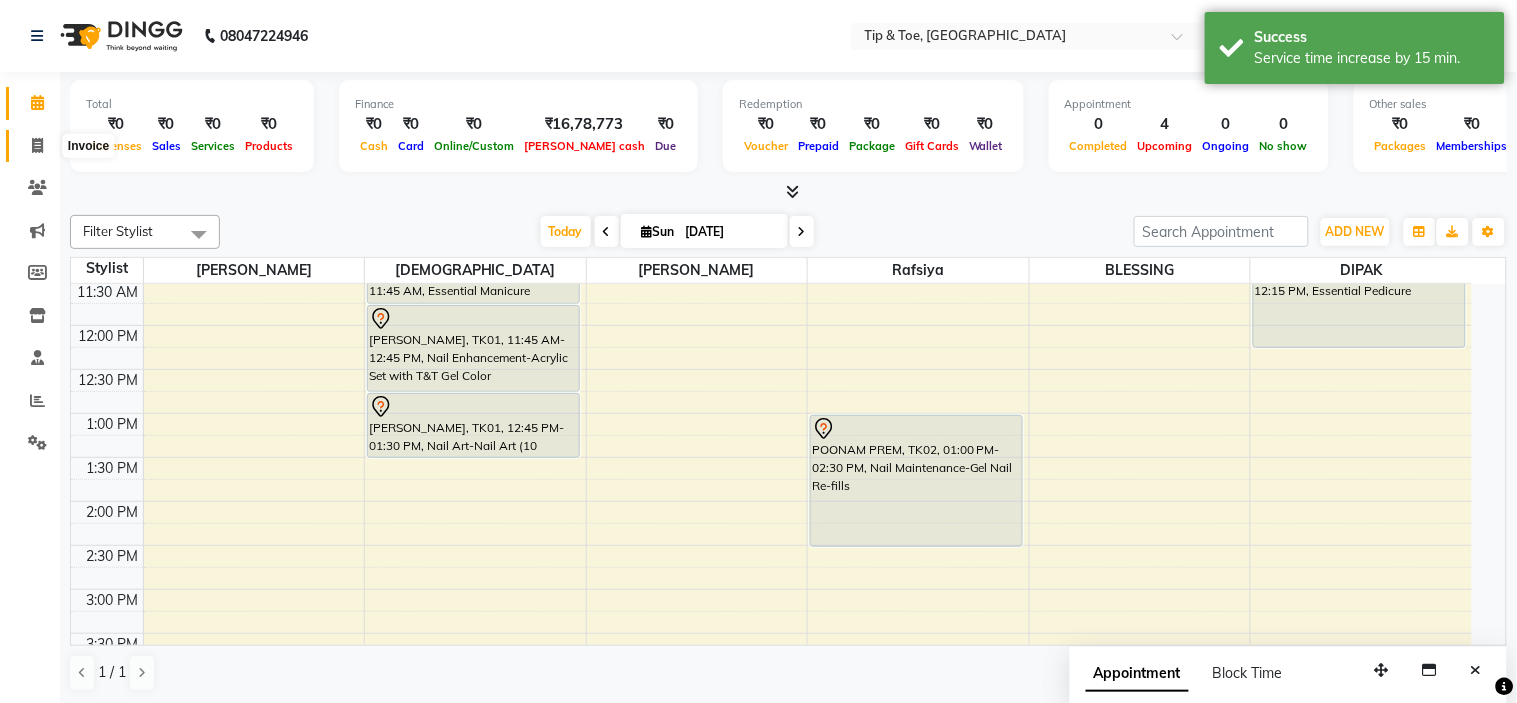 select on "5360" 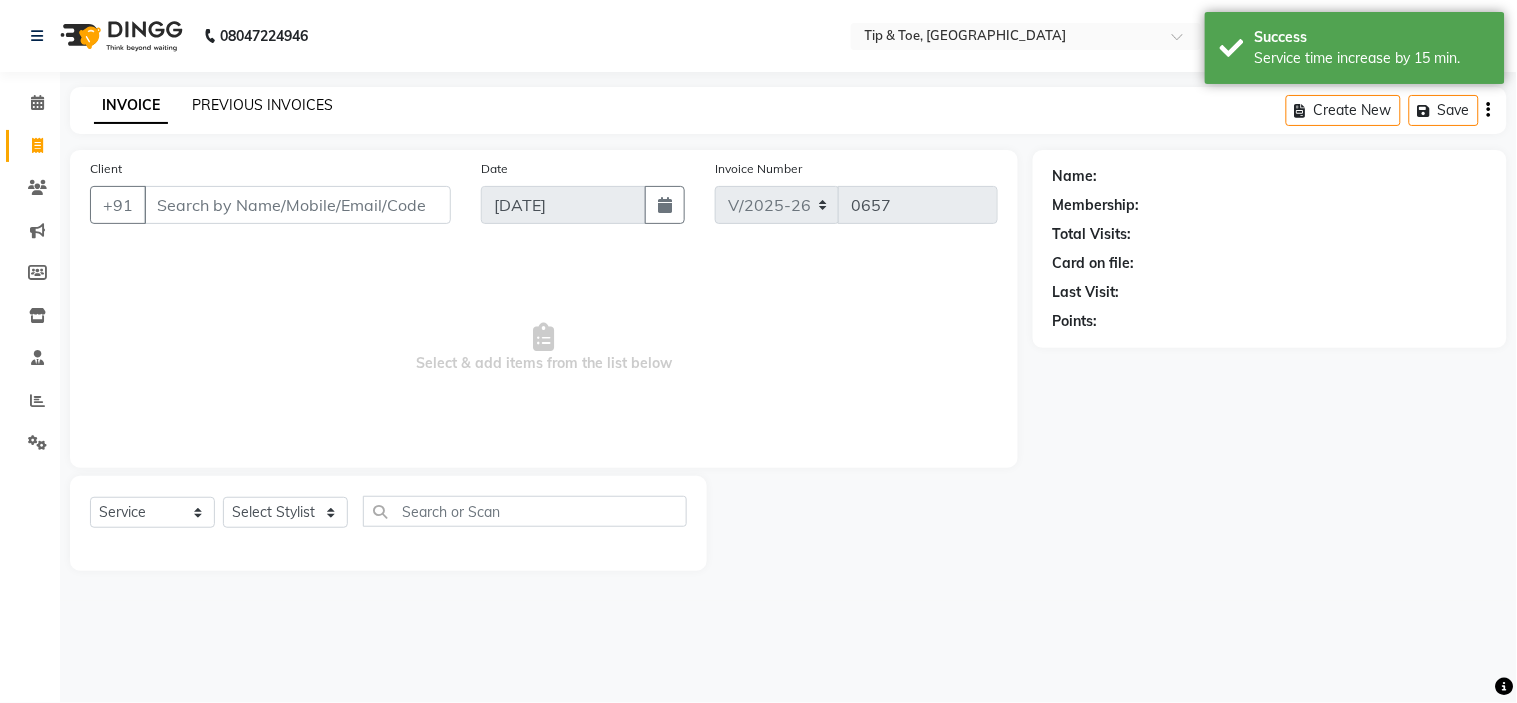 click on "PREVIOUS INVOICES" 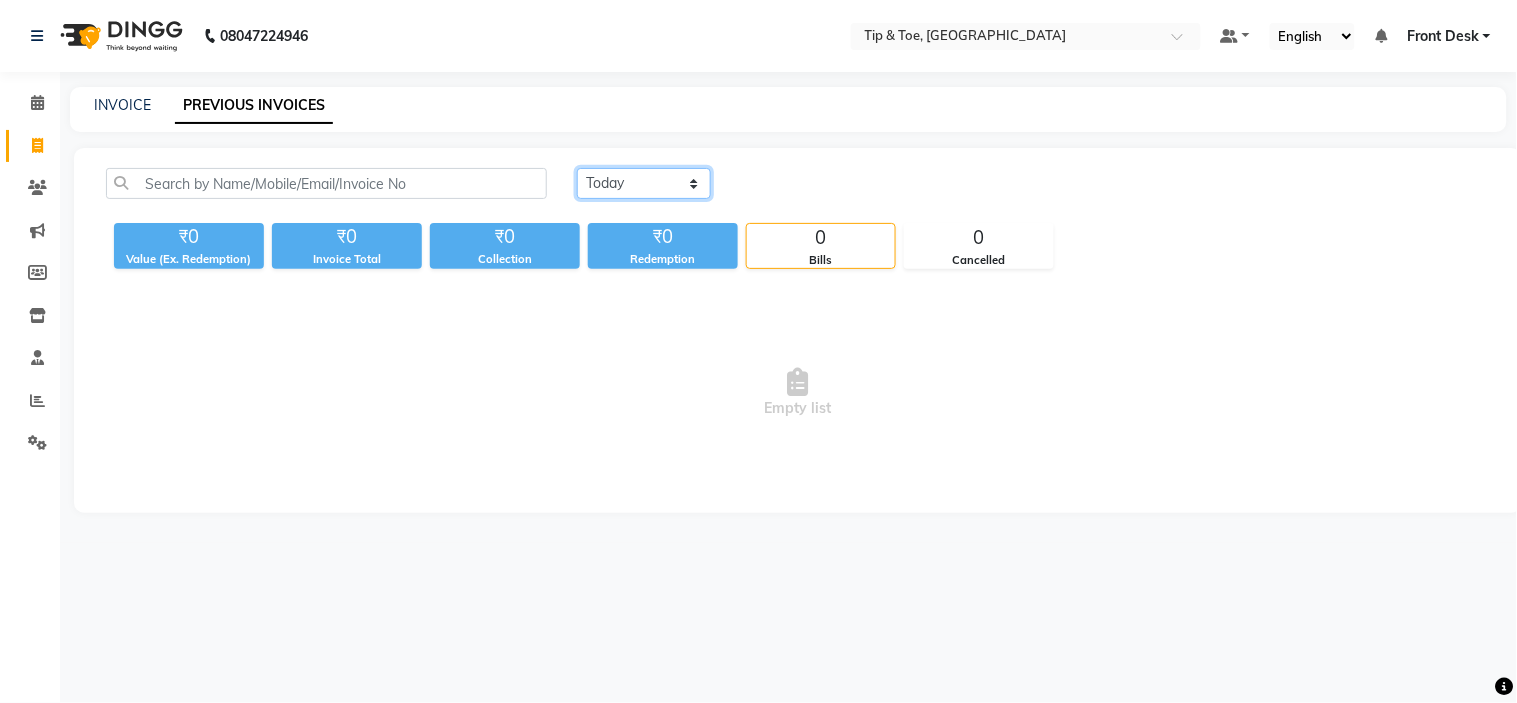 click on "Today Yesterday Custom Range" 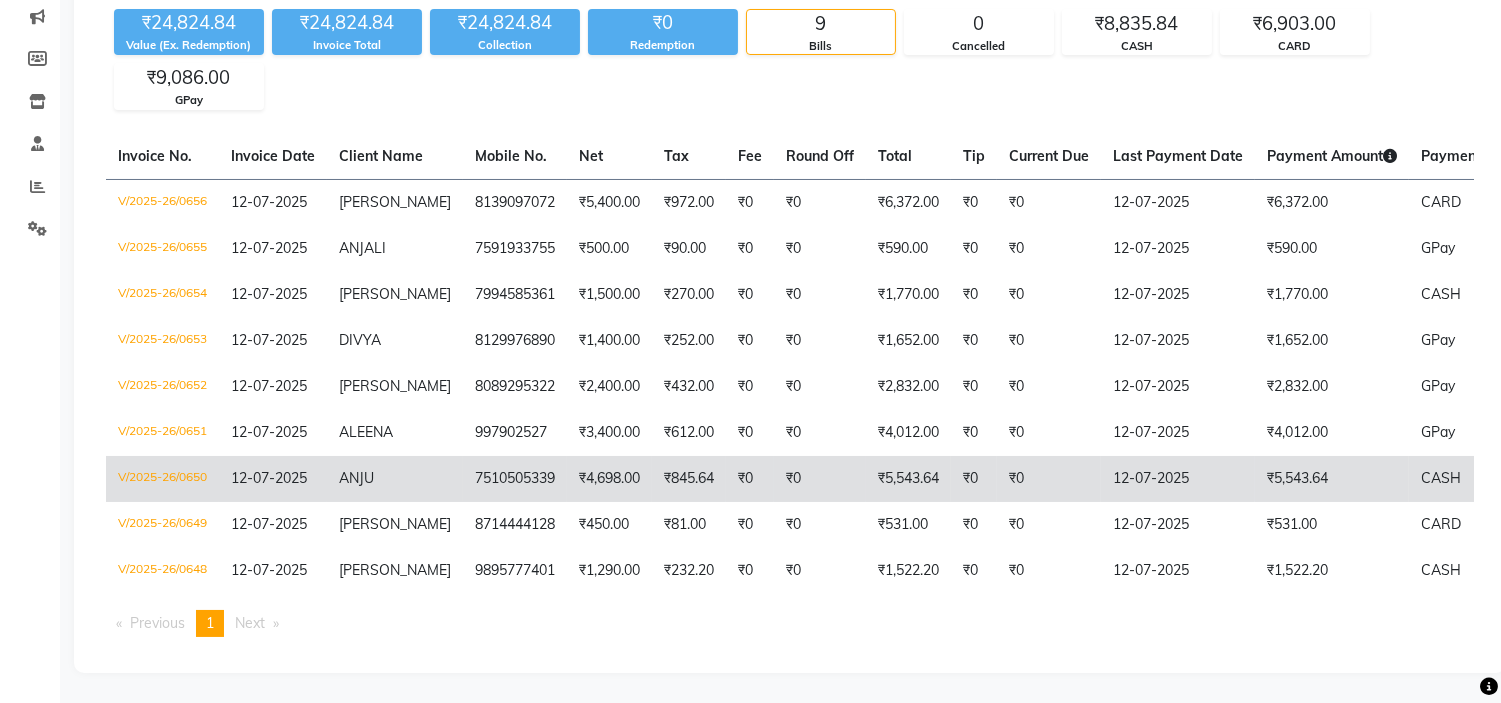 scroll, scrollTop: 247, scrollLeft: 0, axis: vertical 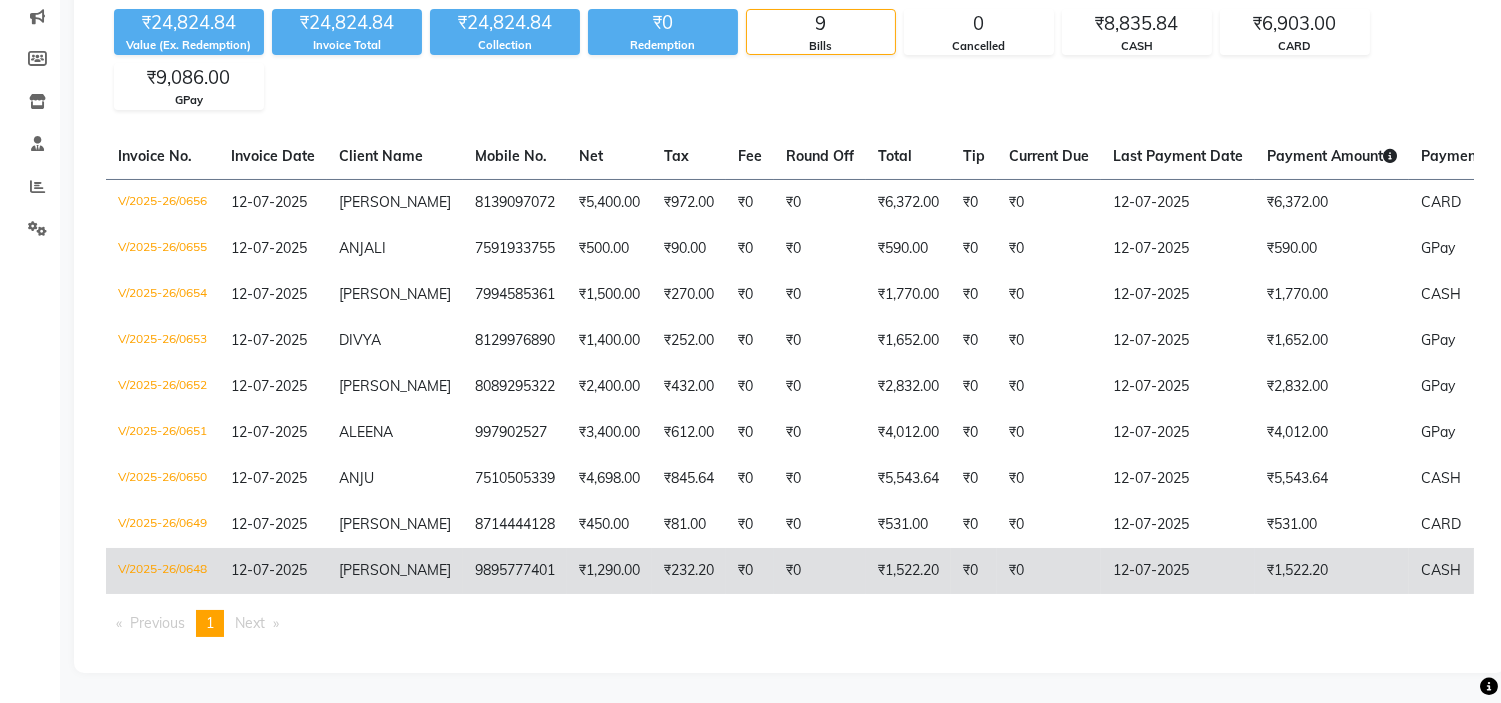 click on "LEEJA JHONSON" 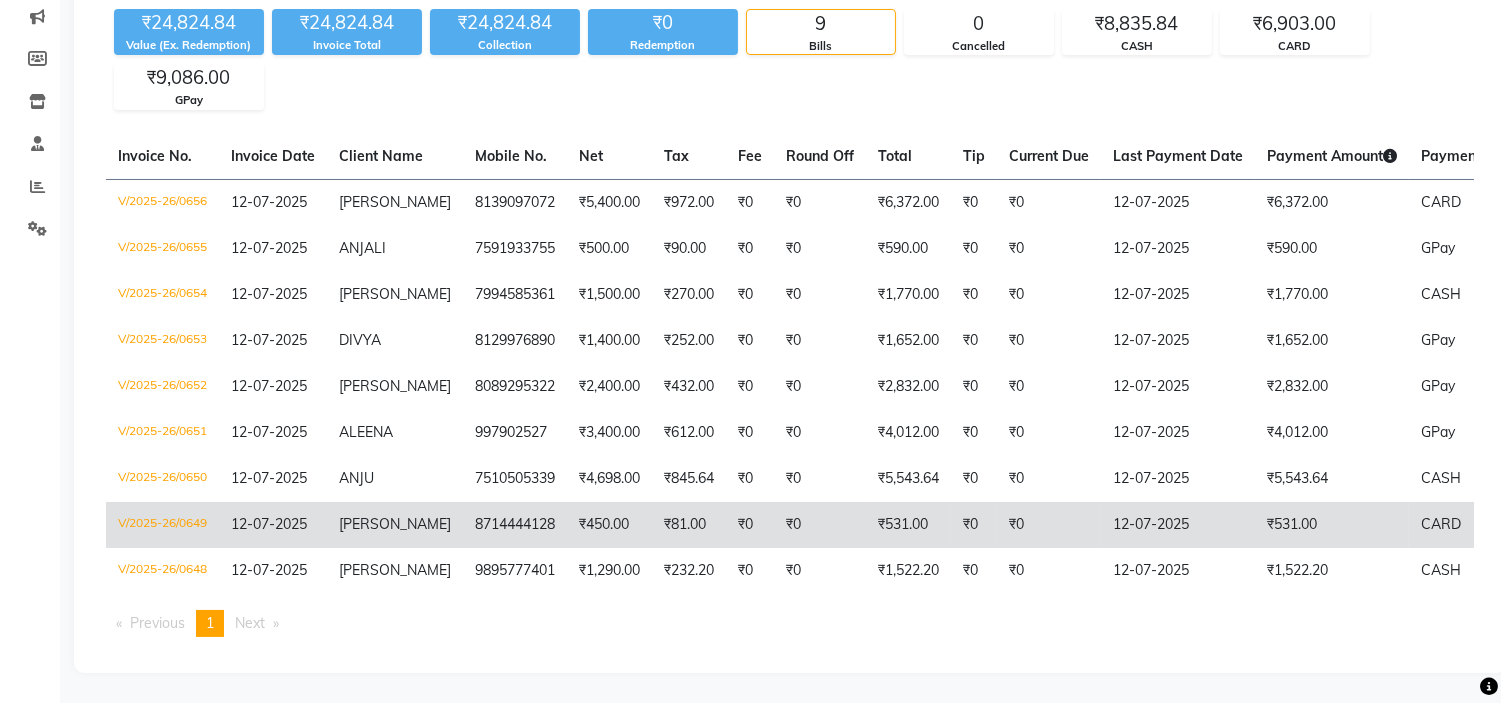 click on "ANUSHREE" 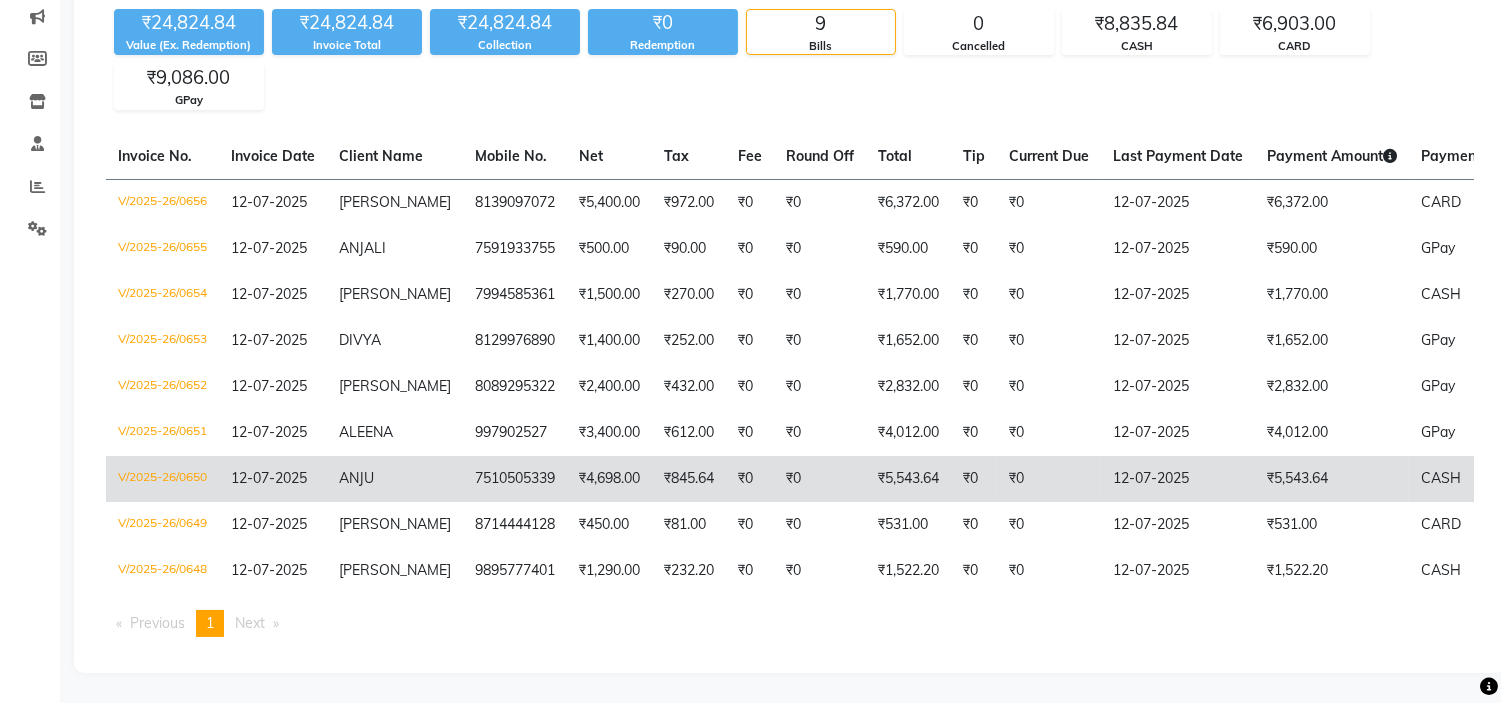 click on "ANJU" 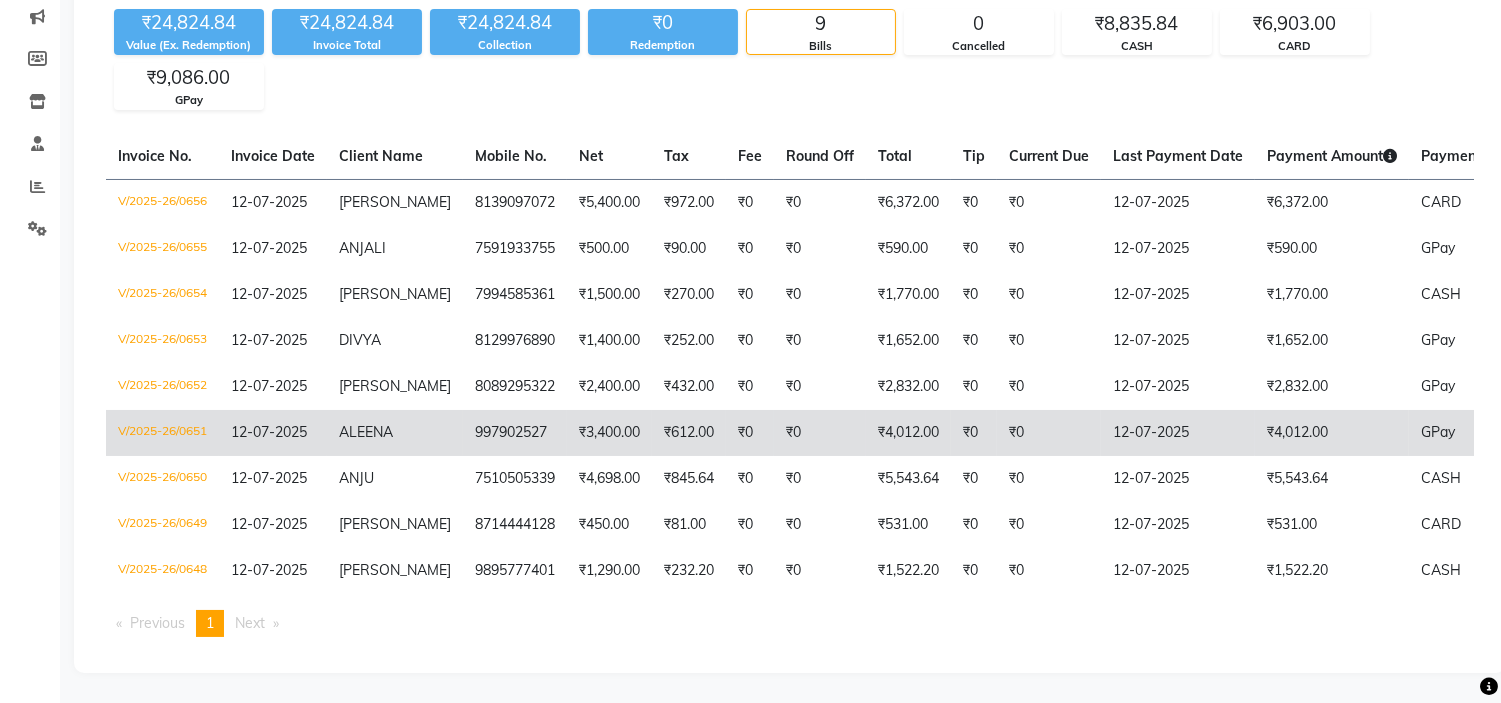 click on "ALEENA" 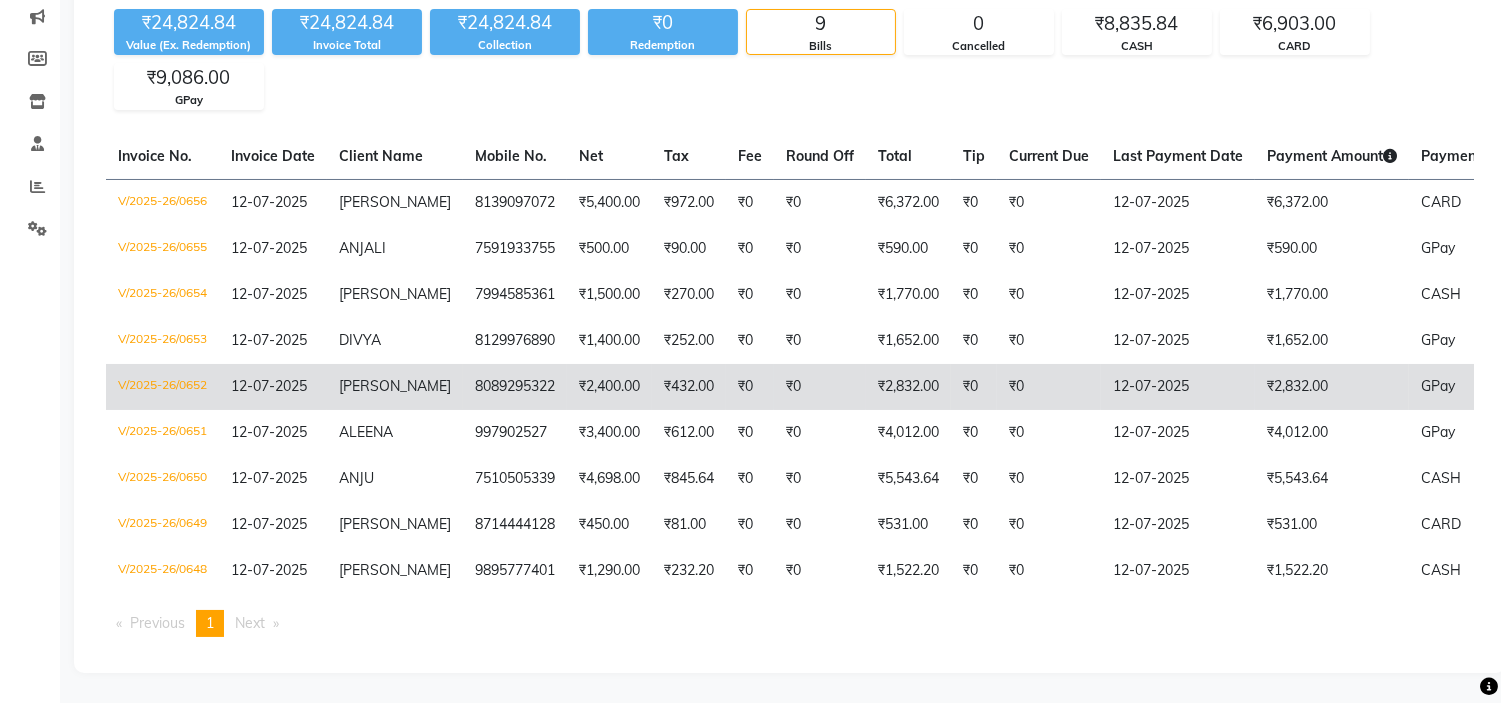 click on "ANKITHA" 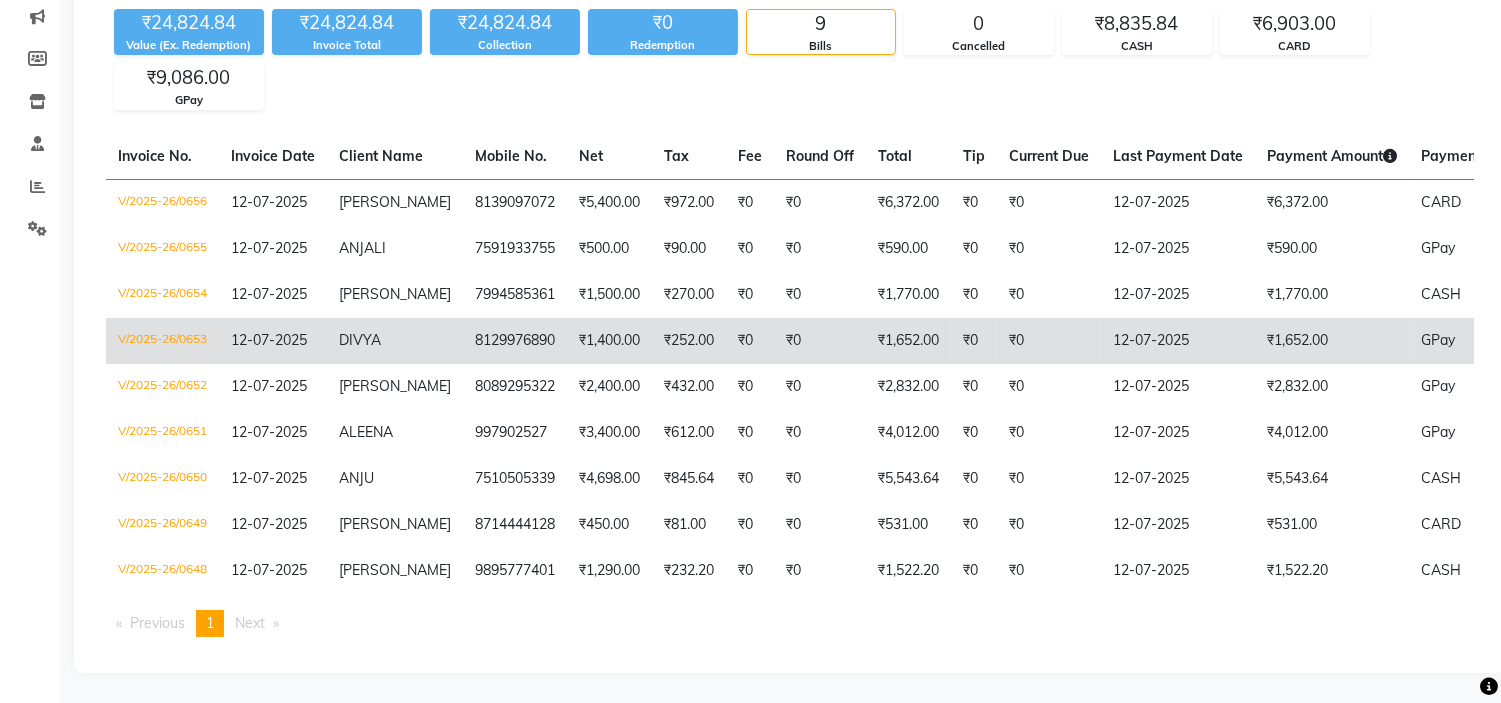 click on "DIVYA" 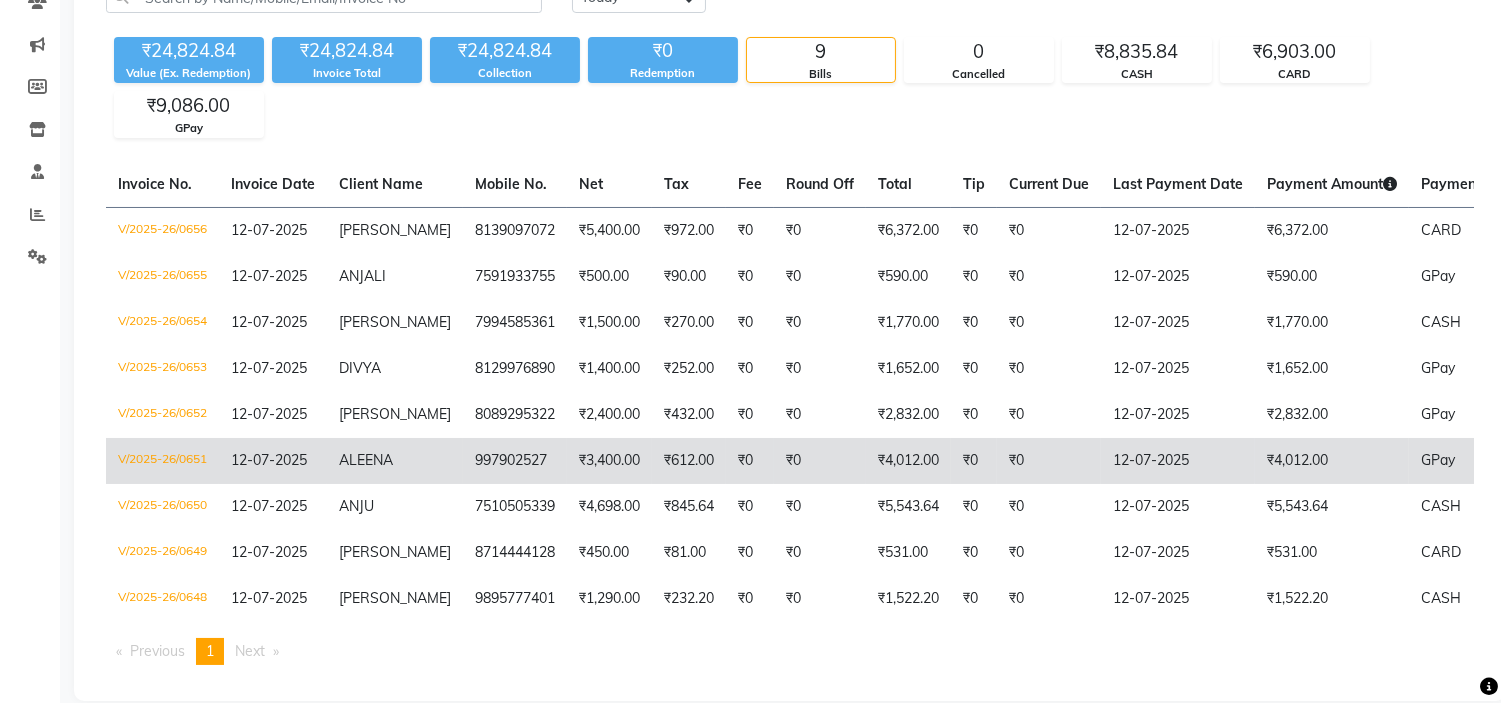 scroll, scrollTop: 136, scrollLeft: 0, axis: vertical 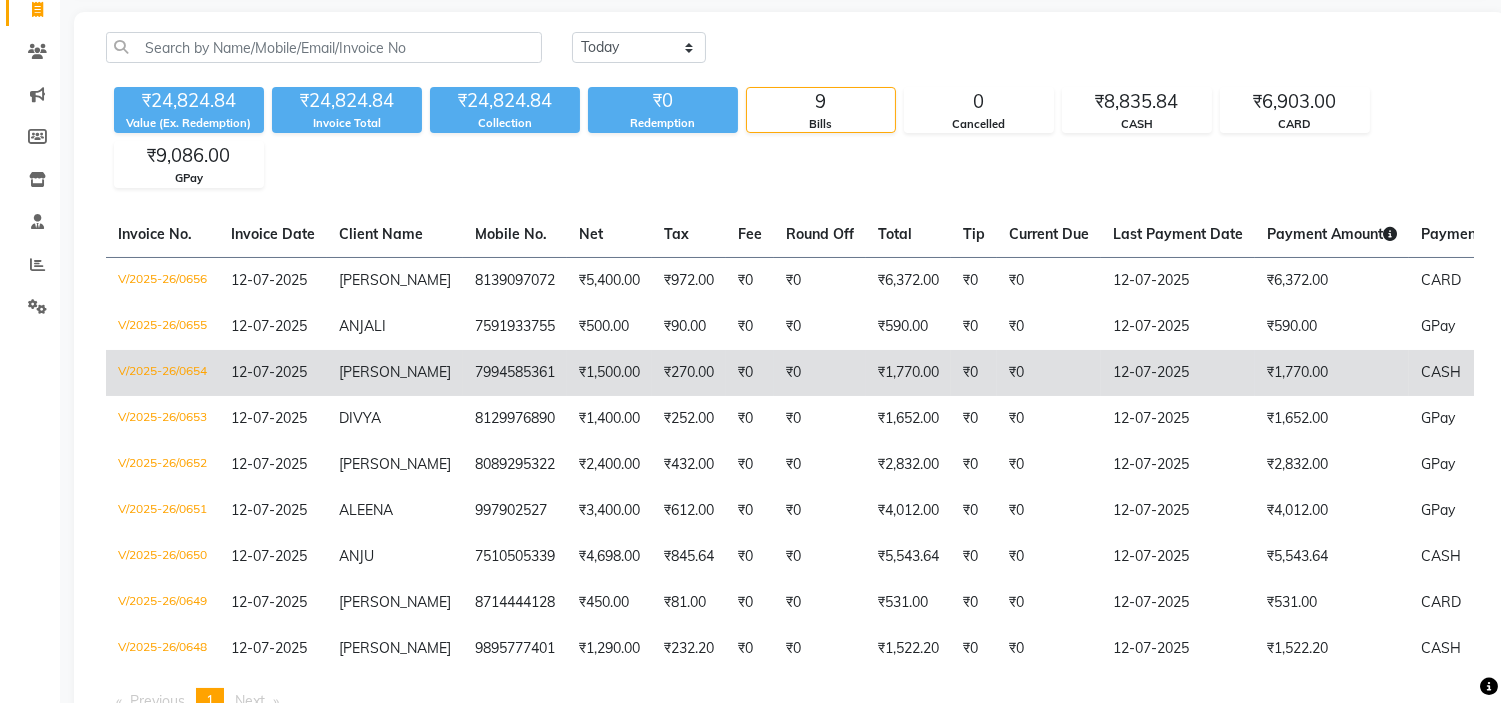 click on "DELIAH" 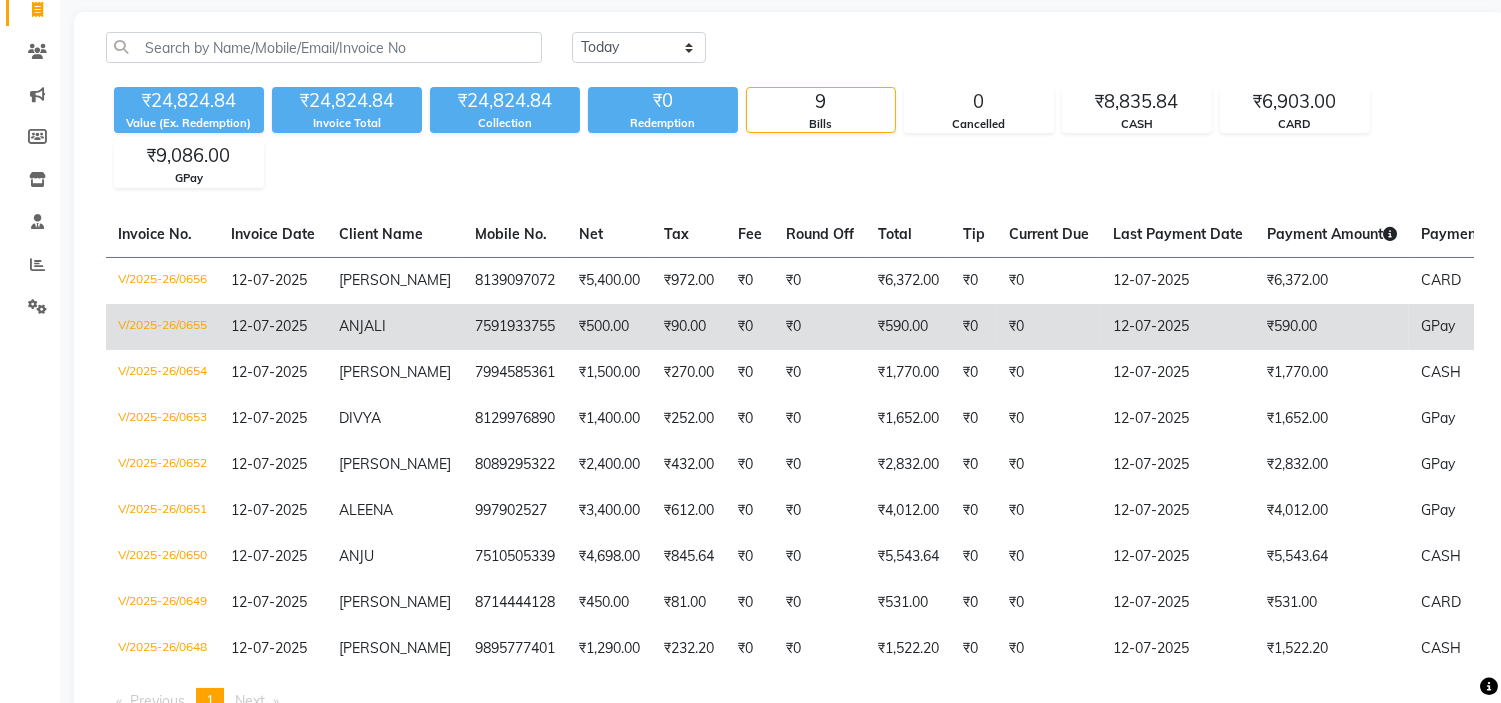 click on "ANJALI" 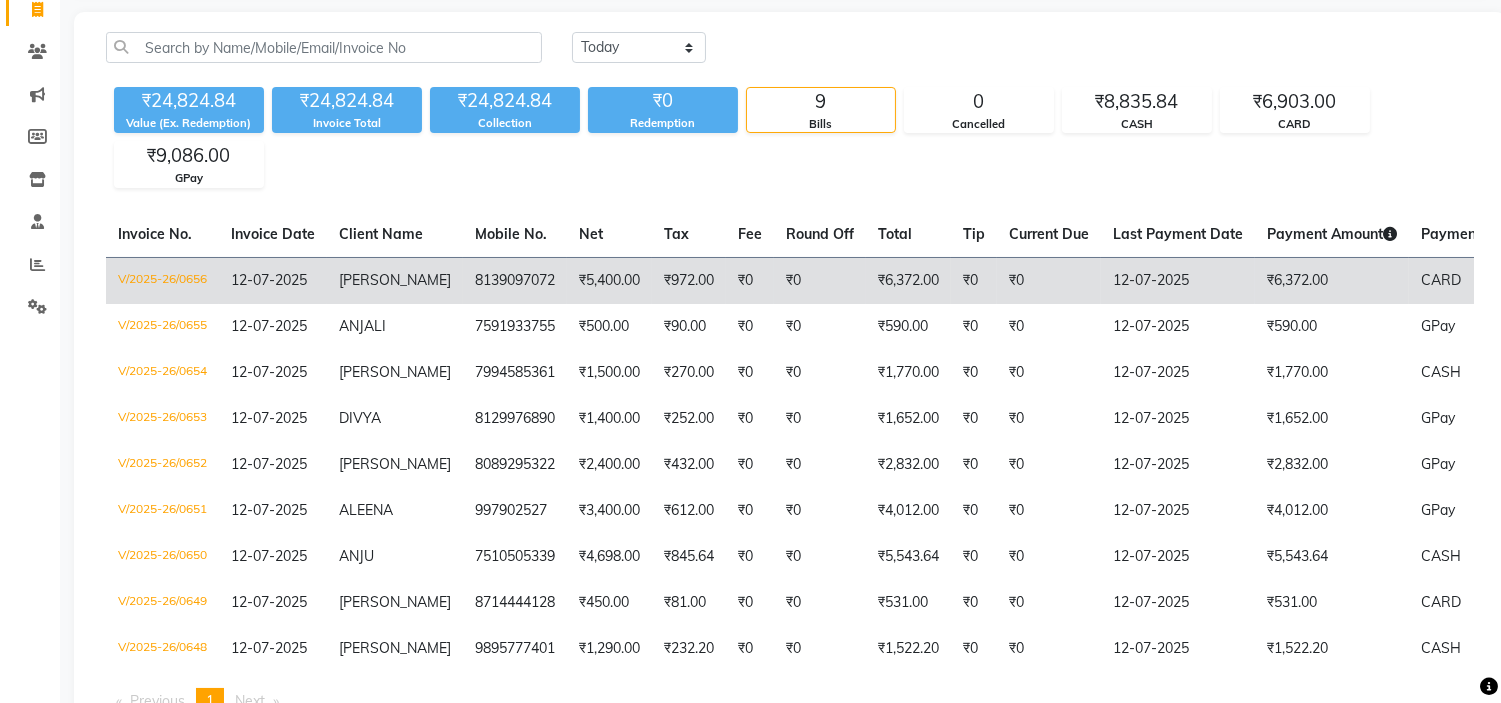 click on "[PERSON_NAME]" 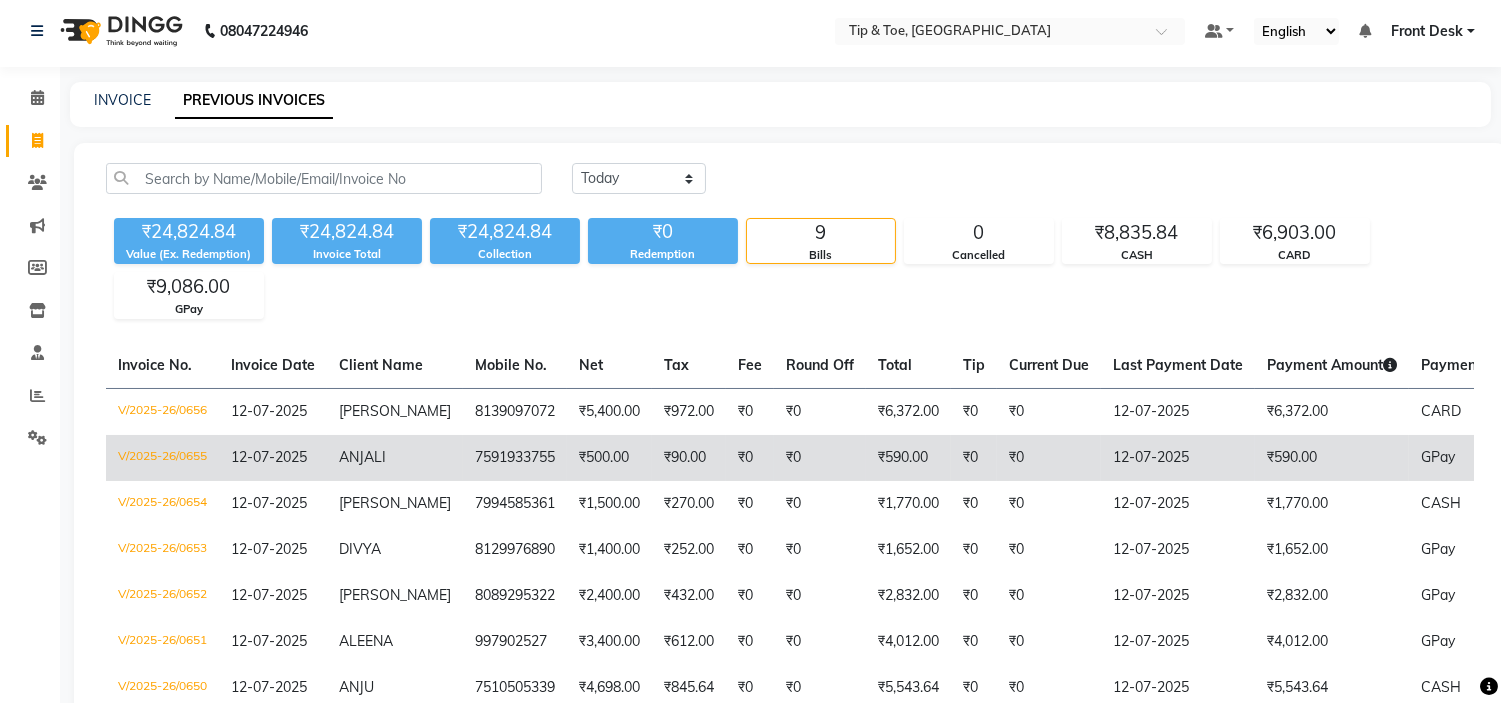 scroll, scrollTop: 0, scrollLeft: 0, axis: both 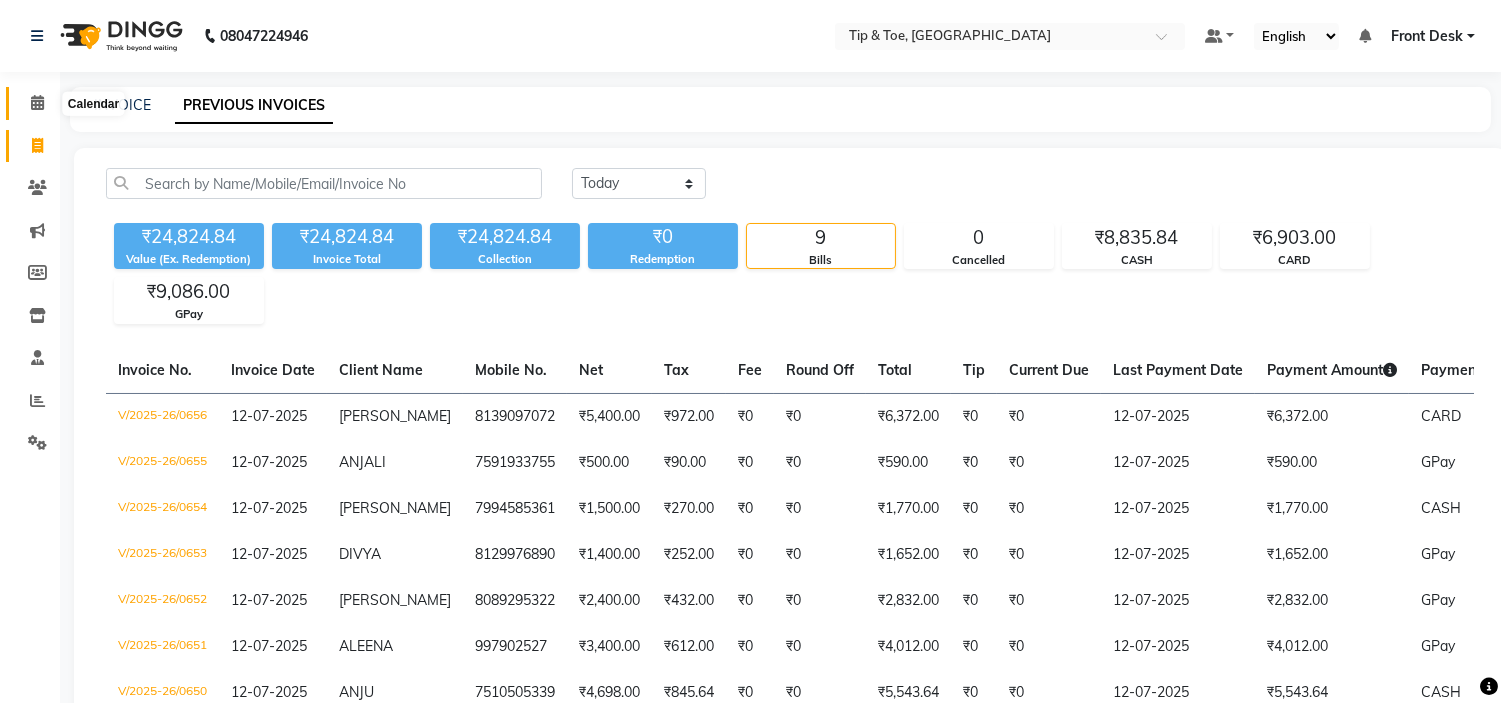 click 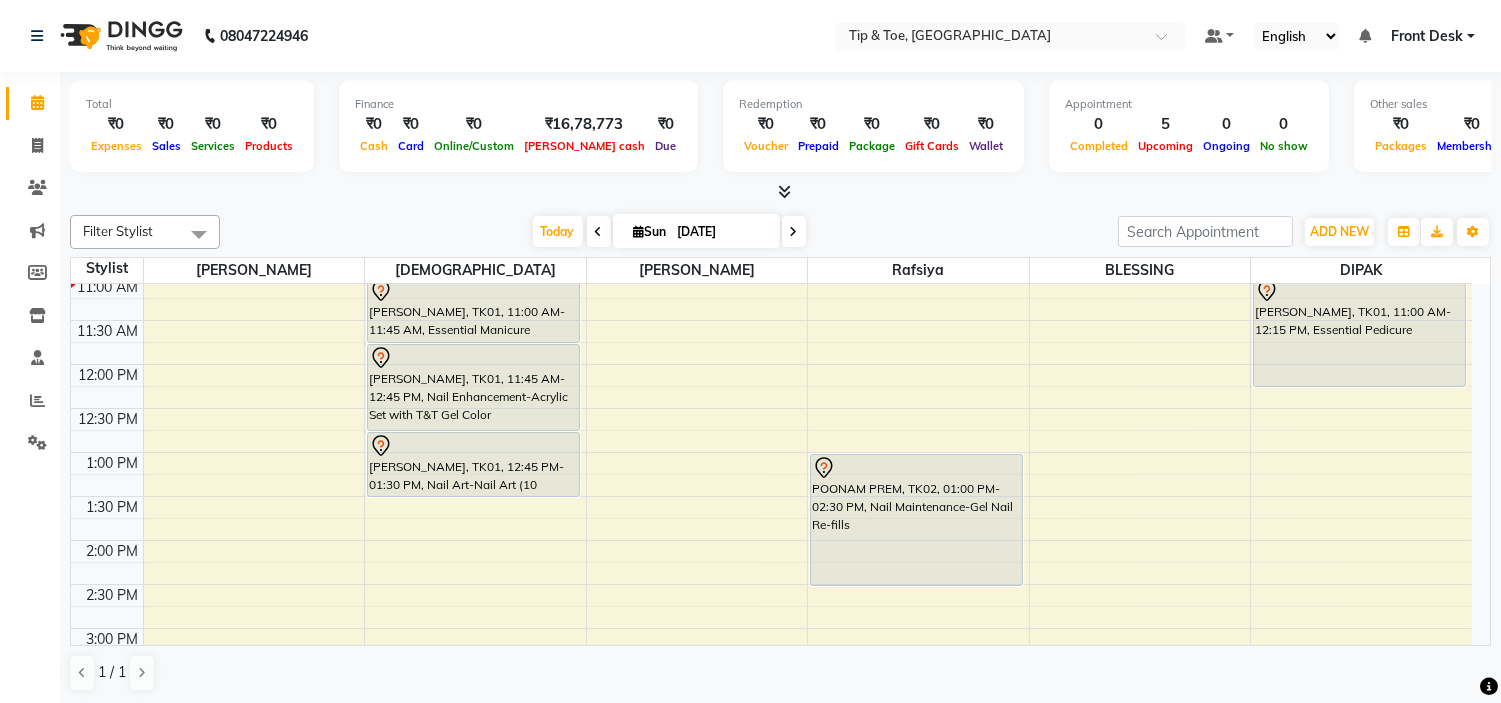 scroll, scrollTop: 222, scrollLeft: 0, axis: vertical 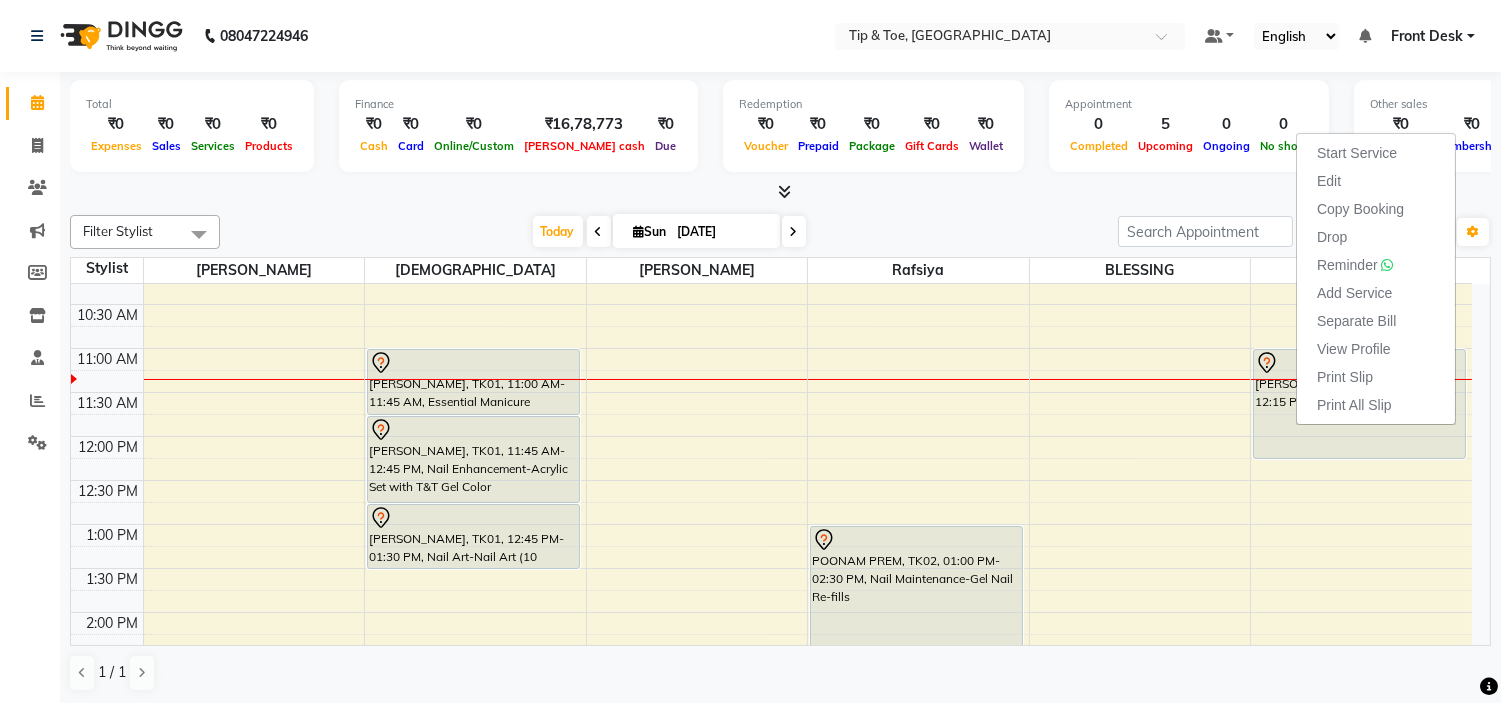 click on "Edit" at bounding box center (1329, 181) 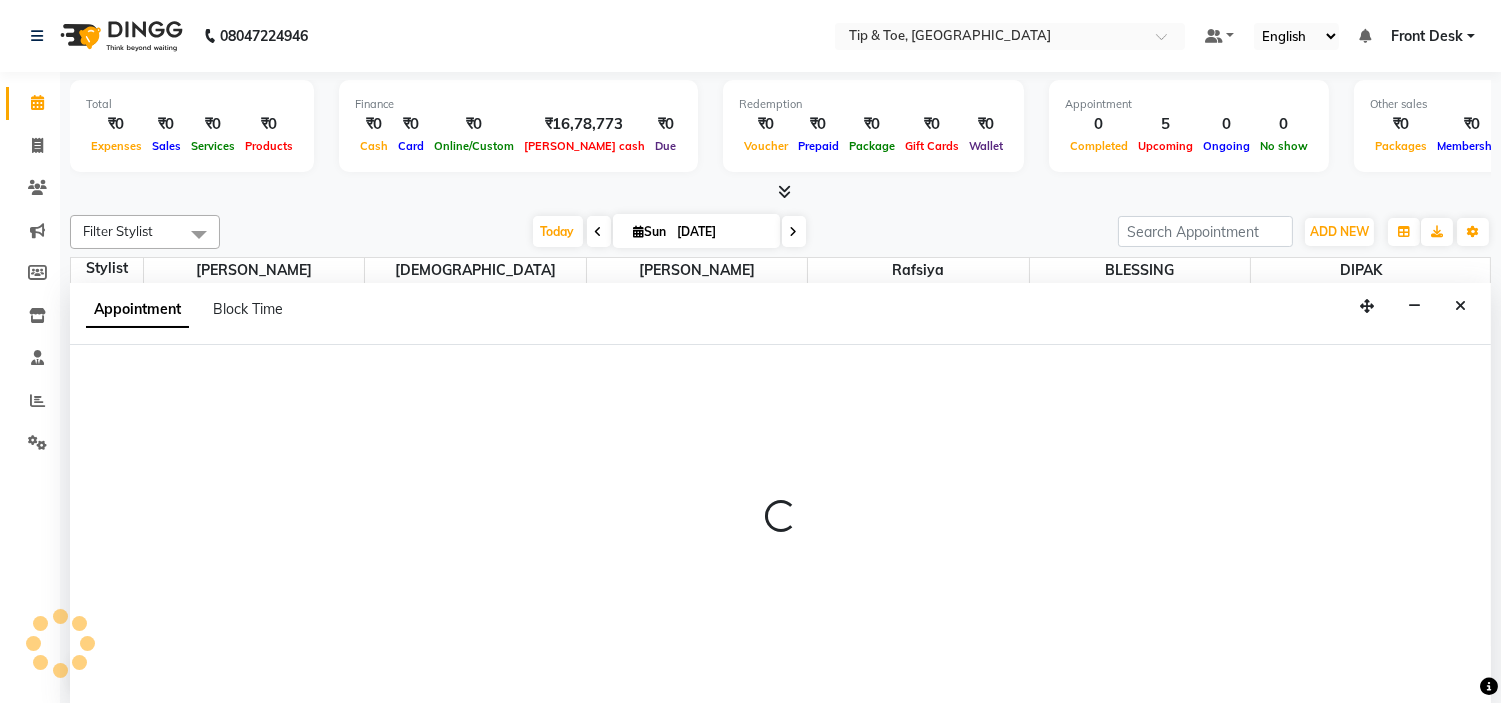 scroll, scrollTop: 1, scrollLeft: 0, axis: vertical 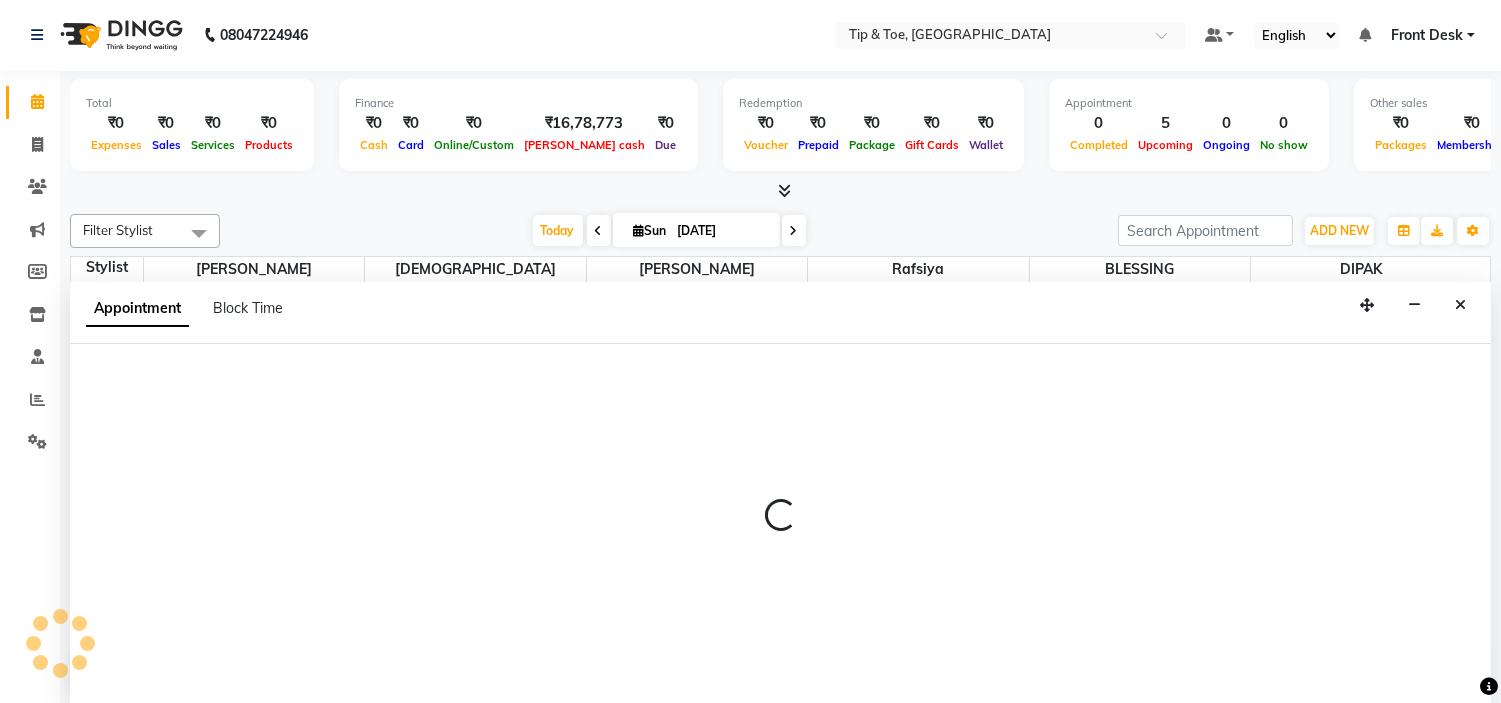 select on "tentative" 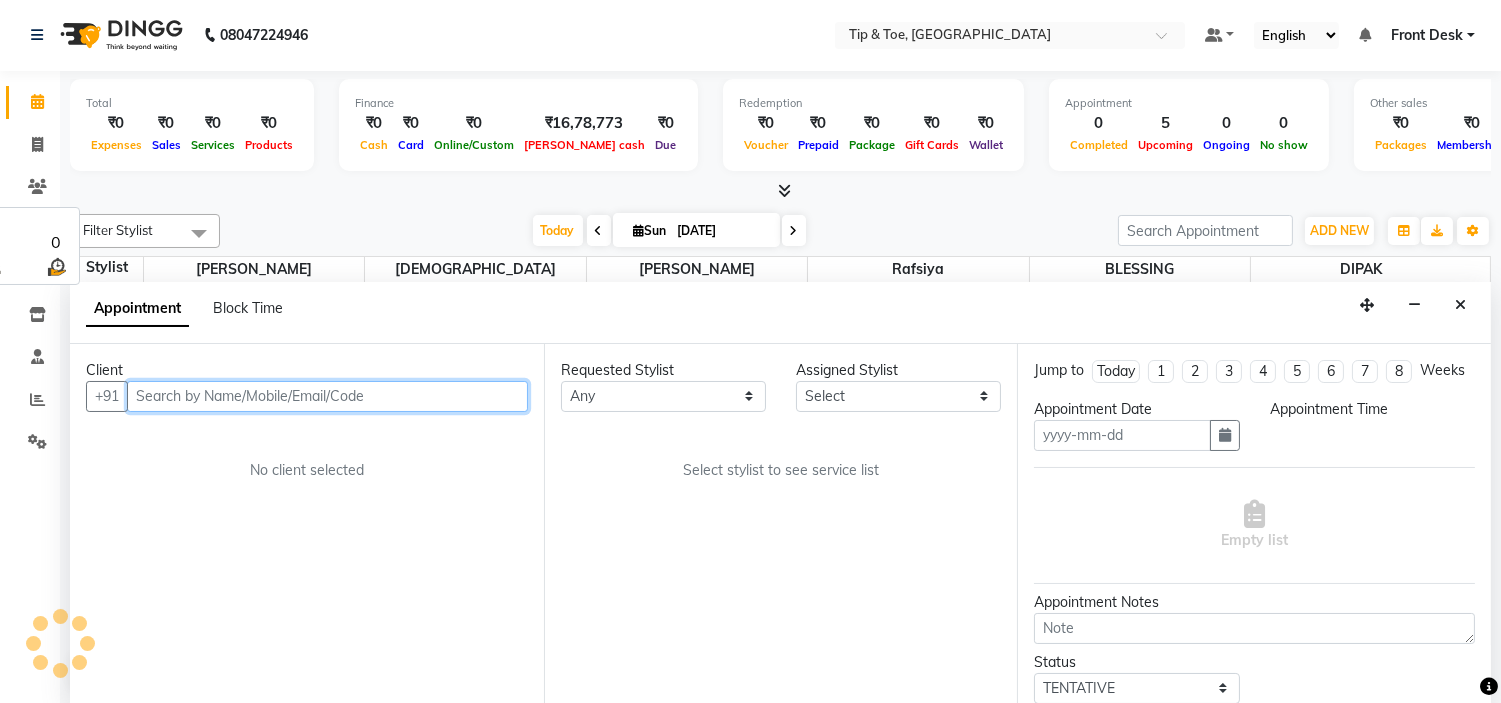 type on "13-07-2025" 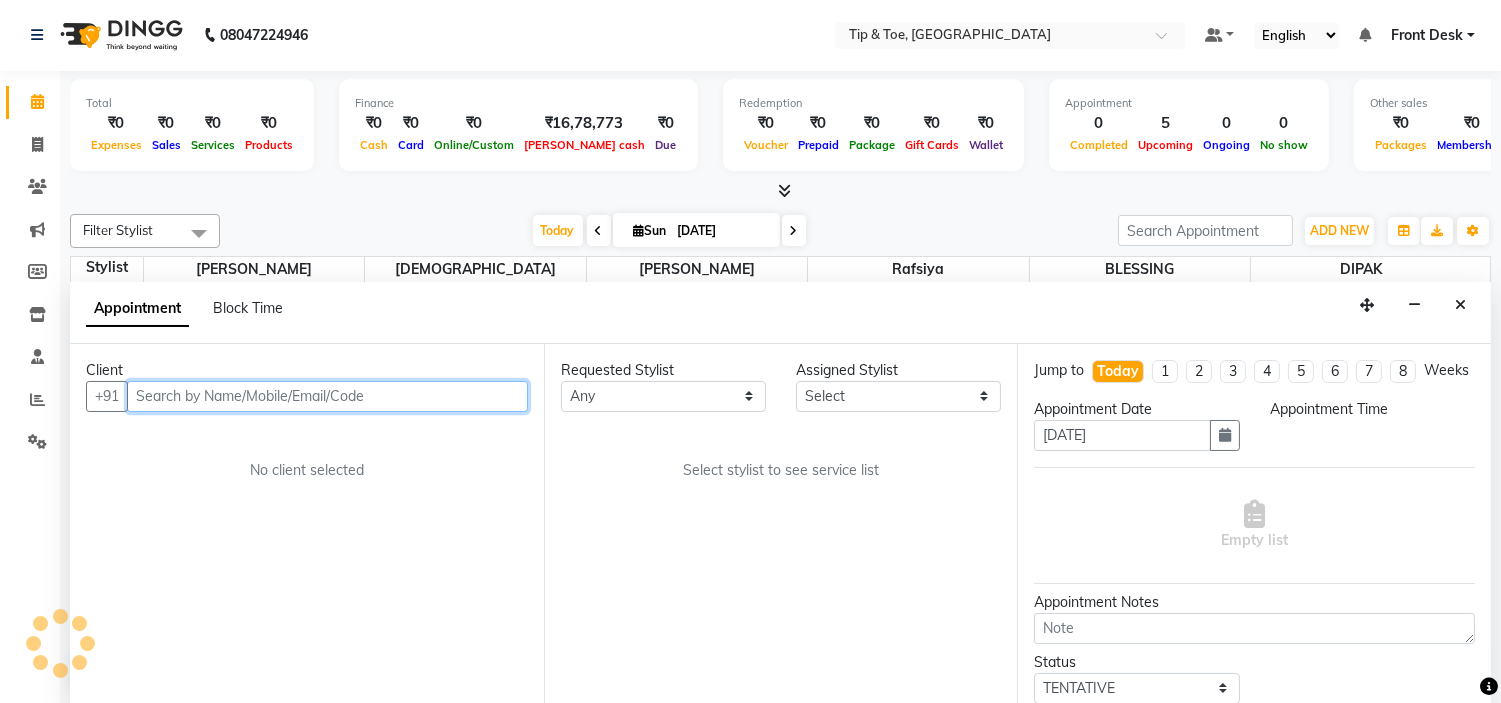 select on "37611" 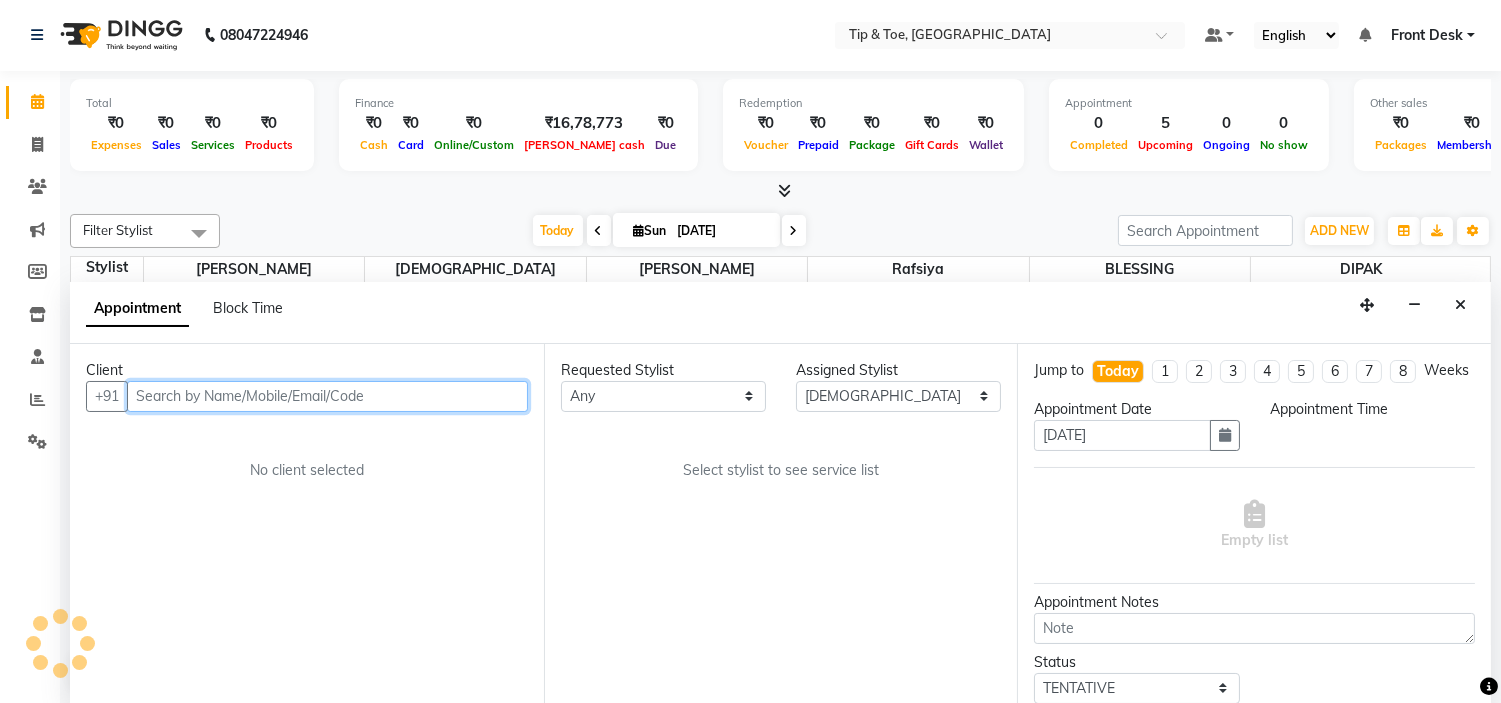 select on "660" 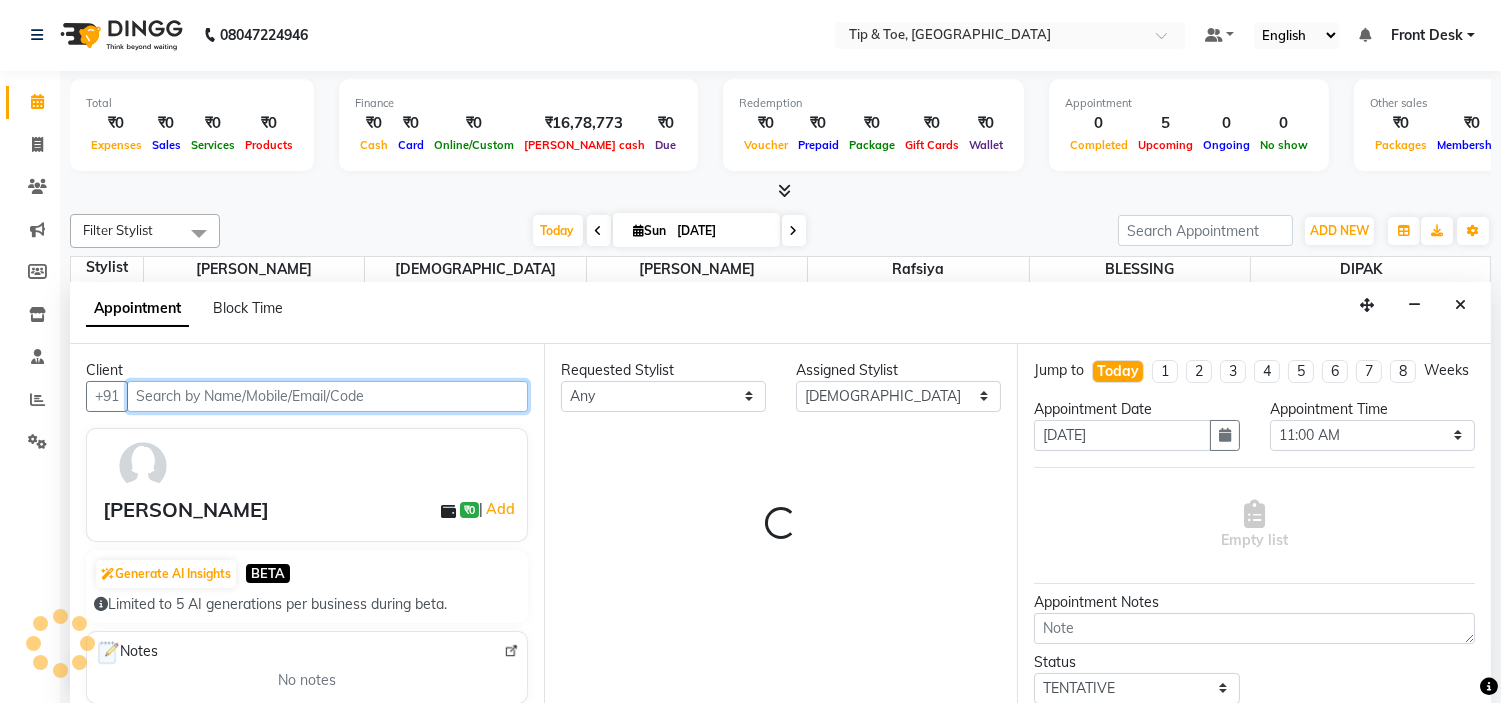 select on "2436" 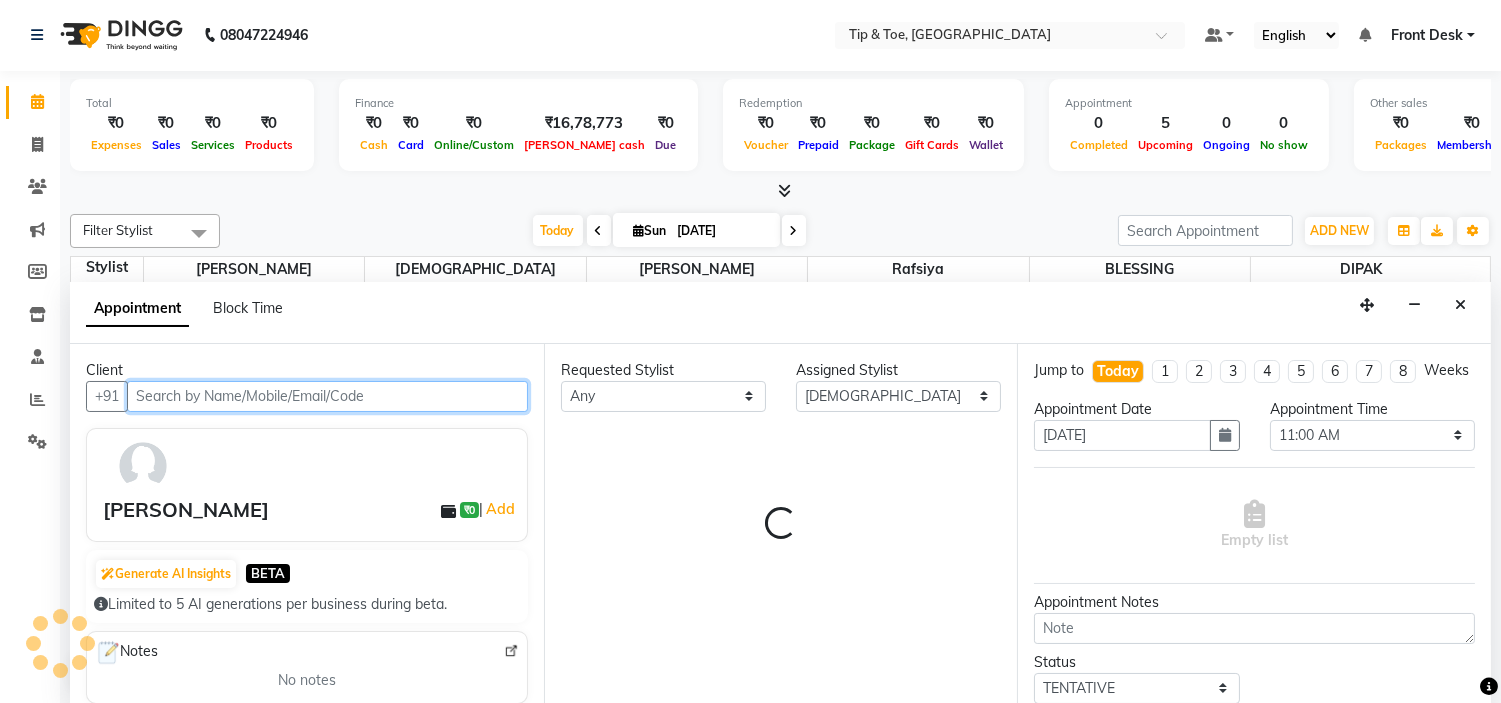 select on "2436" 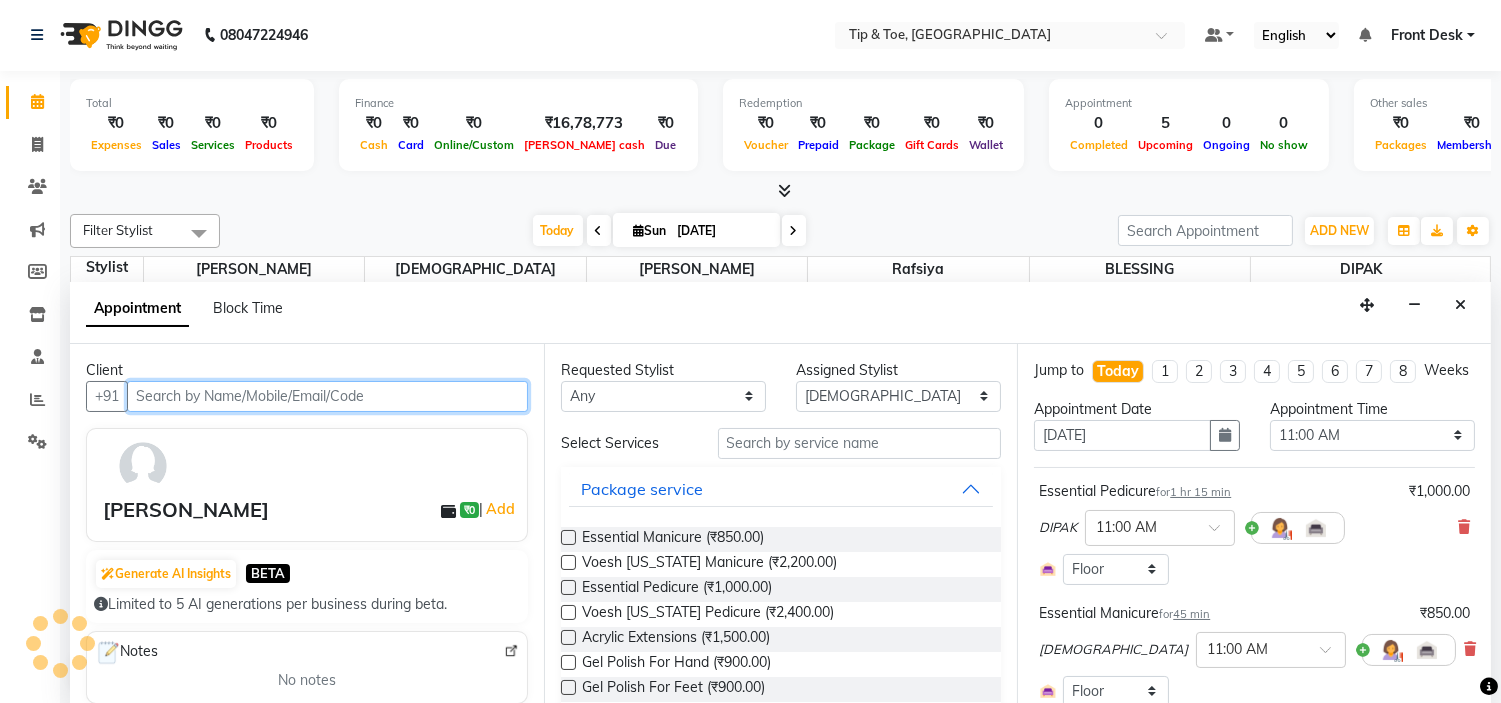 scroll, scrollTop: 177, scrollLeft: 0, axis: vertical 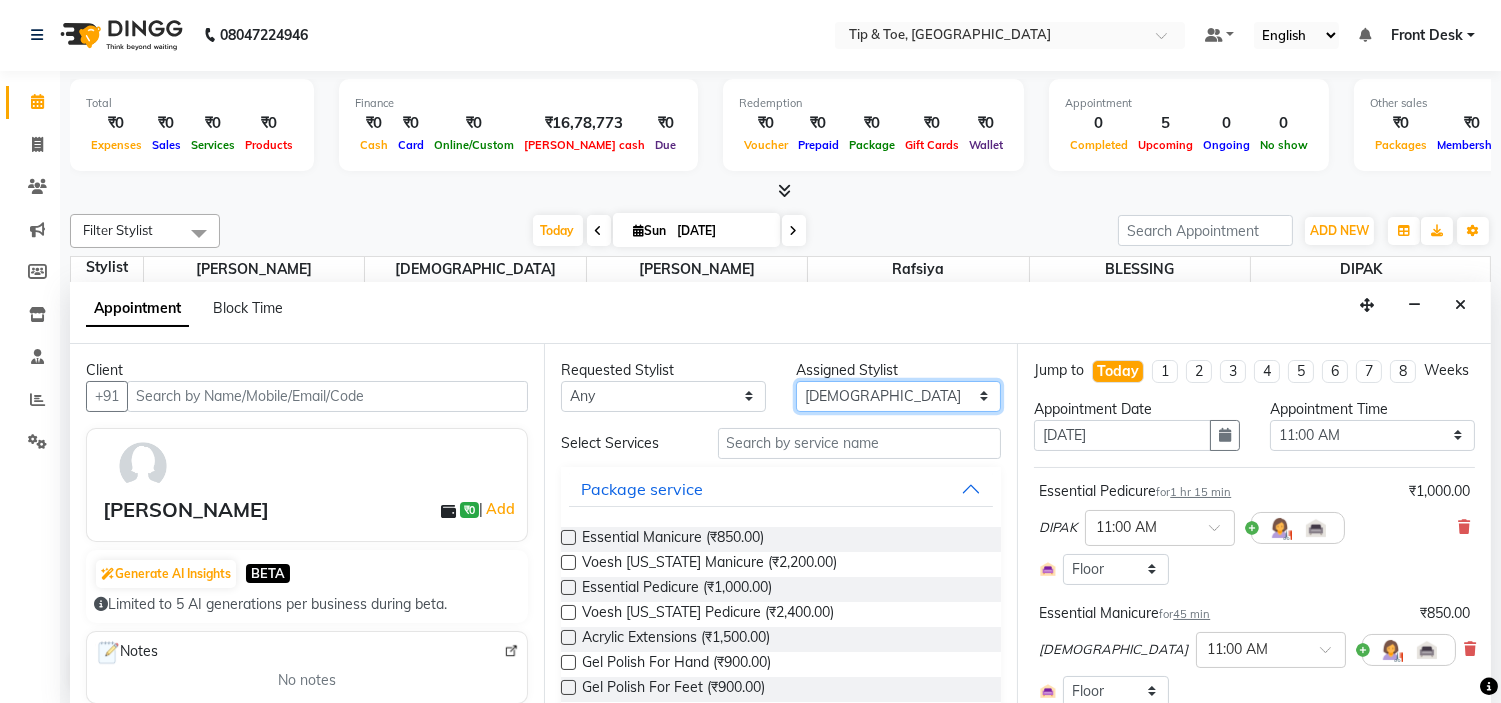 click on "Select BLESSING DIPAK Karamjeet Khalid Rafsiya Sunita" at bounding box center (898, 396) 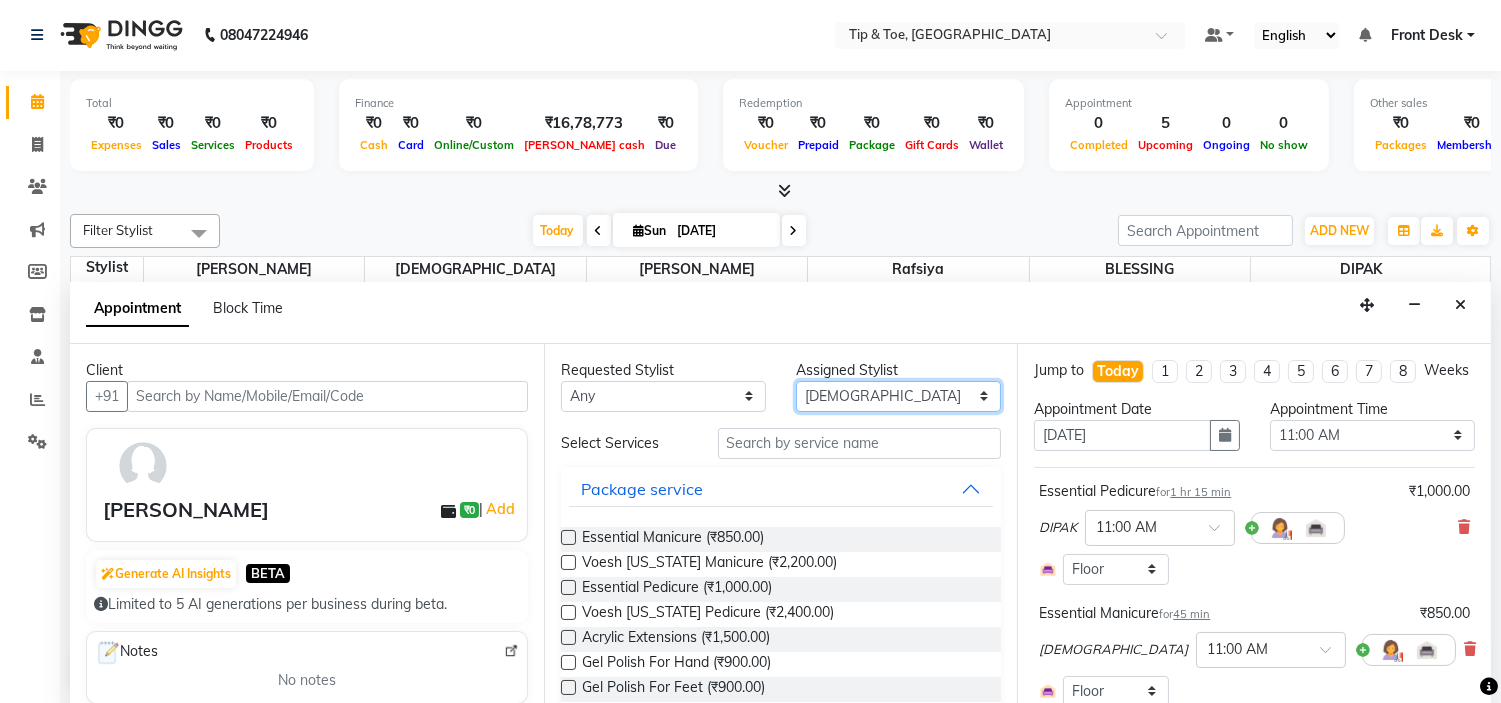 select on "59876" 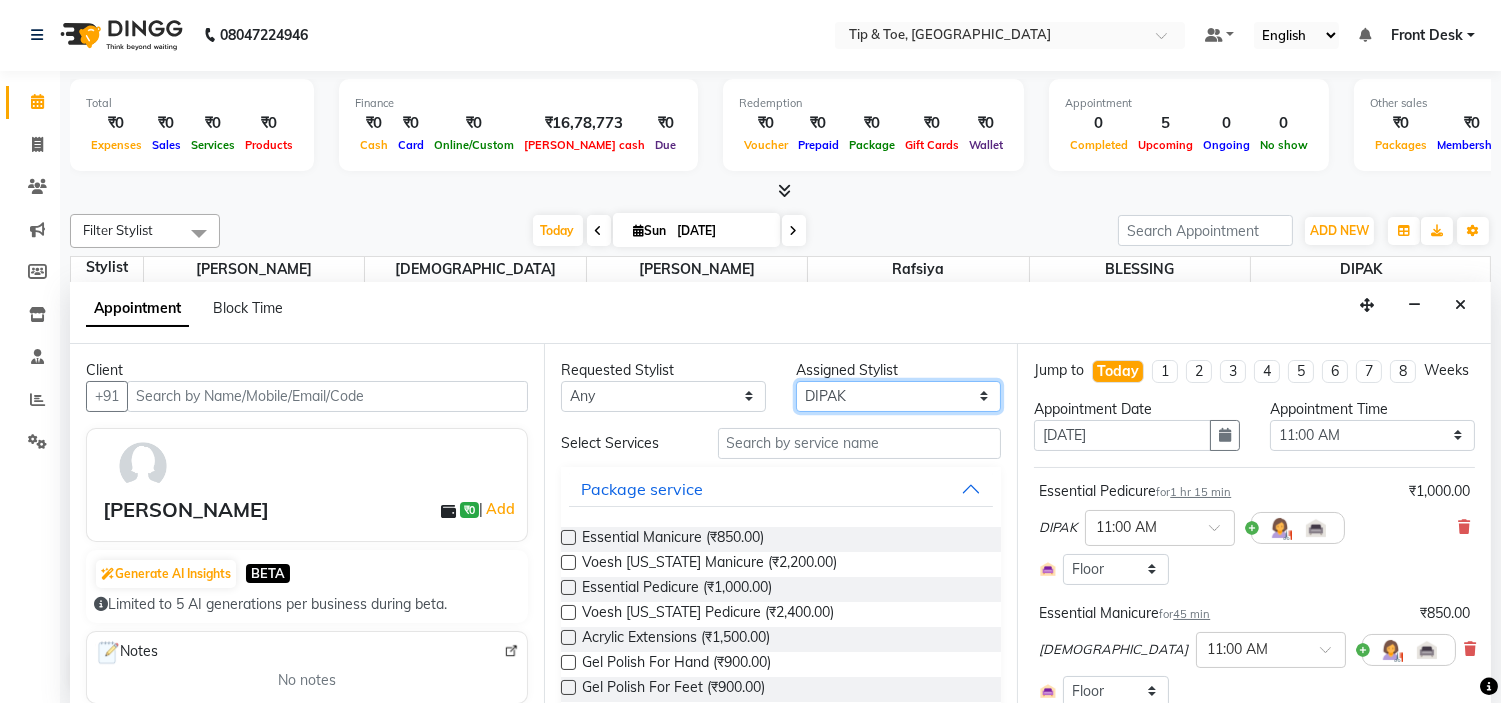 click on "Select BLESSING DIPAK Karamjeet Khalid Rafsiya Sunita" at bounding box center [898, 396] 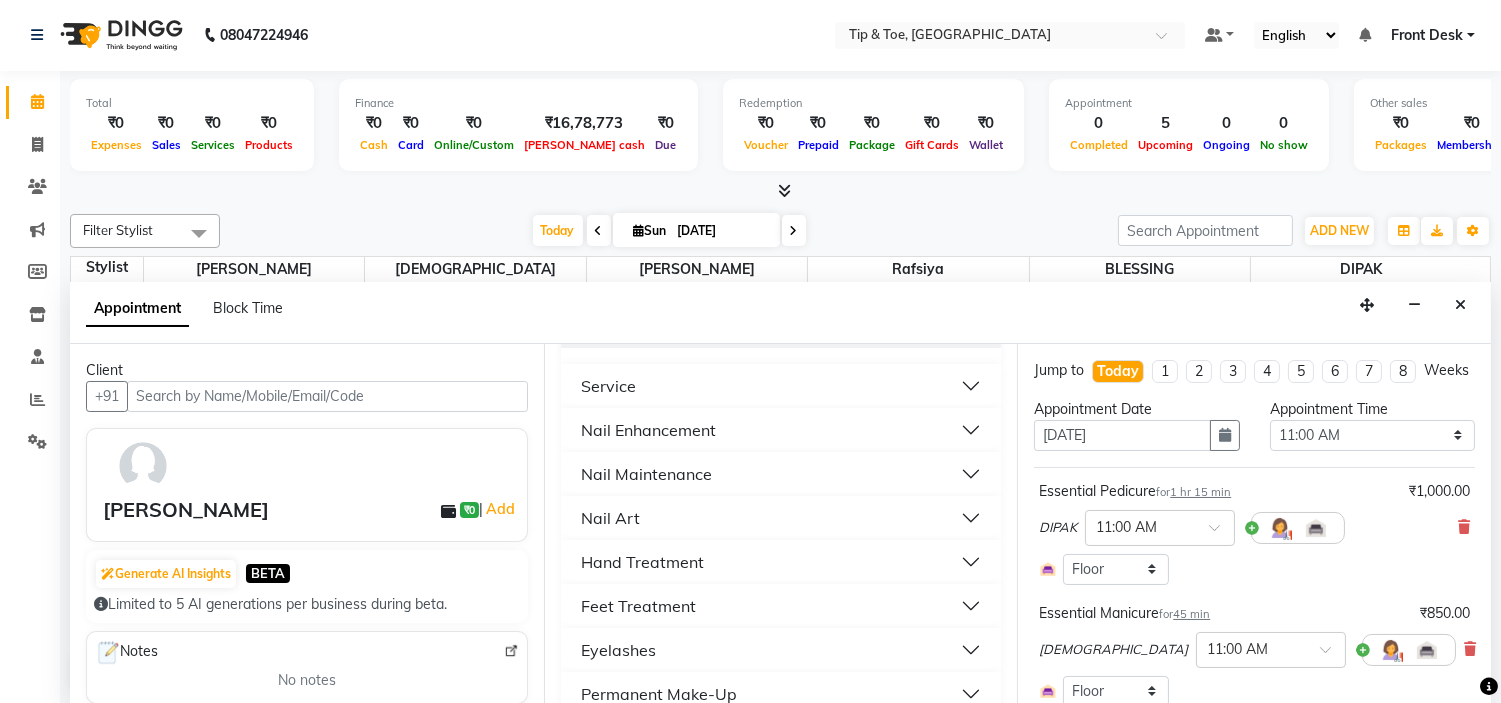 scroll, scrollTop: 444, scrollLeft: 0, axis: vertical 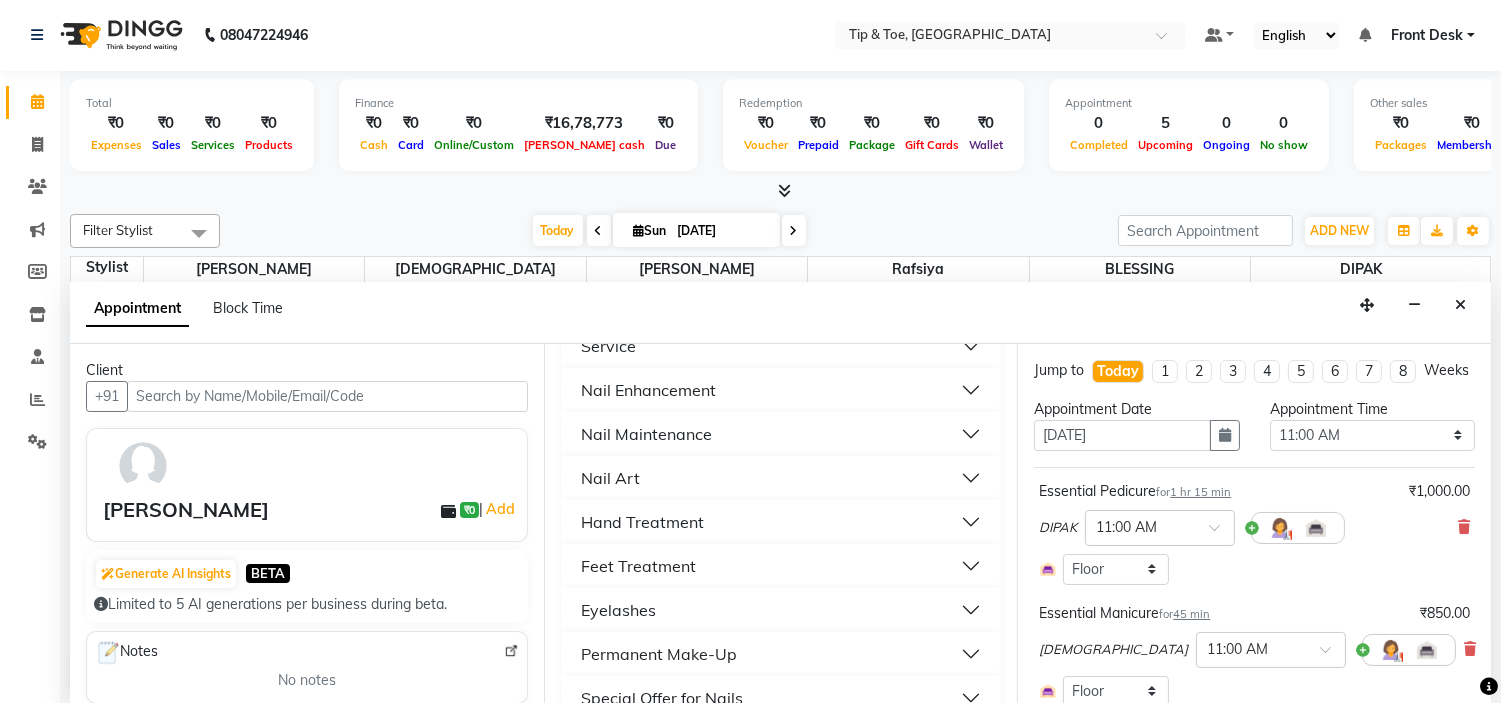 click on "Nail Enhancement" at bounding box center (648, 390) 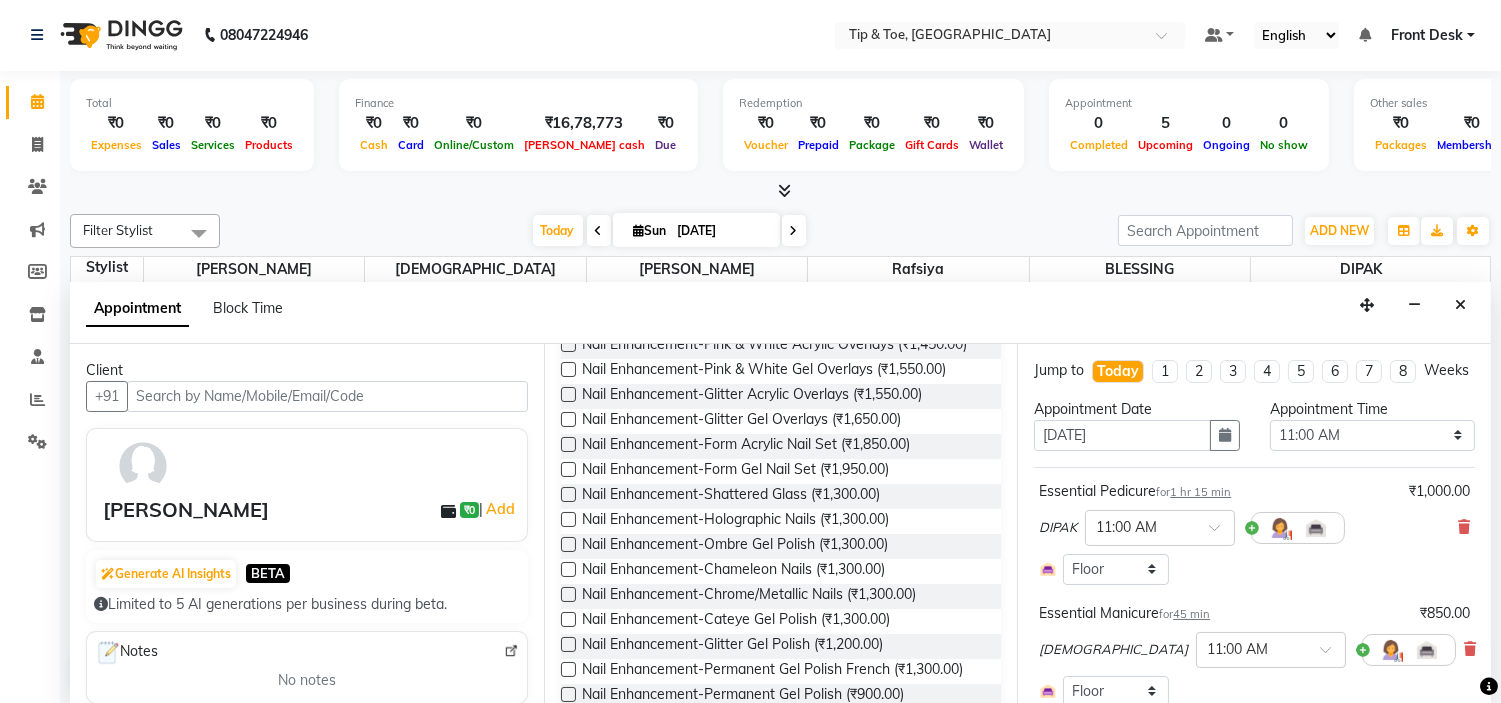 scroll, scrollTop: 1111, scrollLeft: 0, axis: vertical 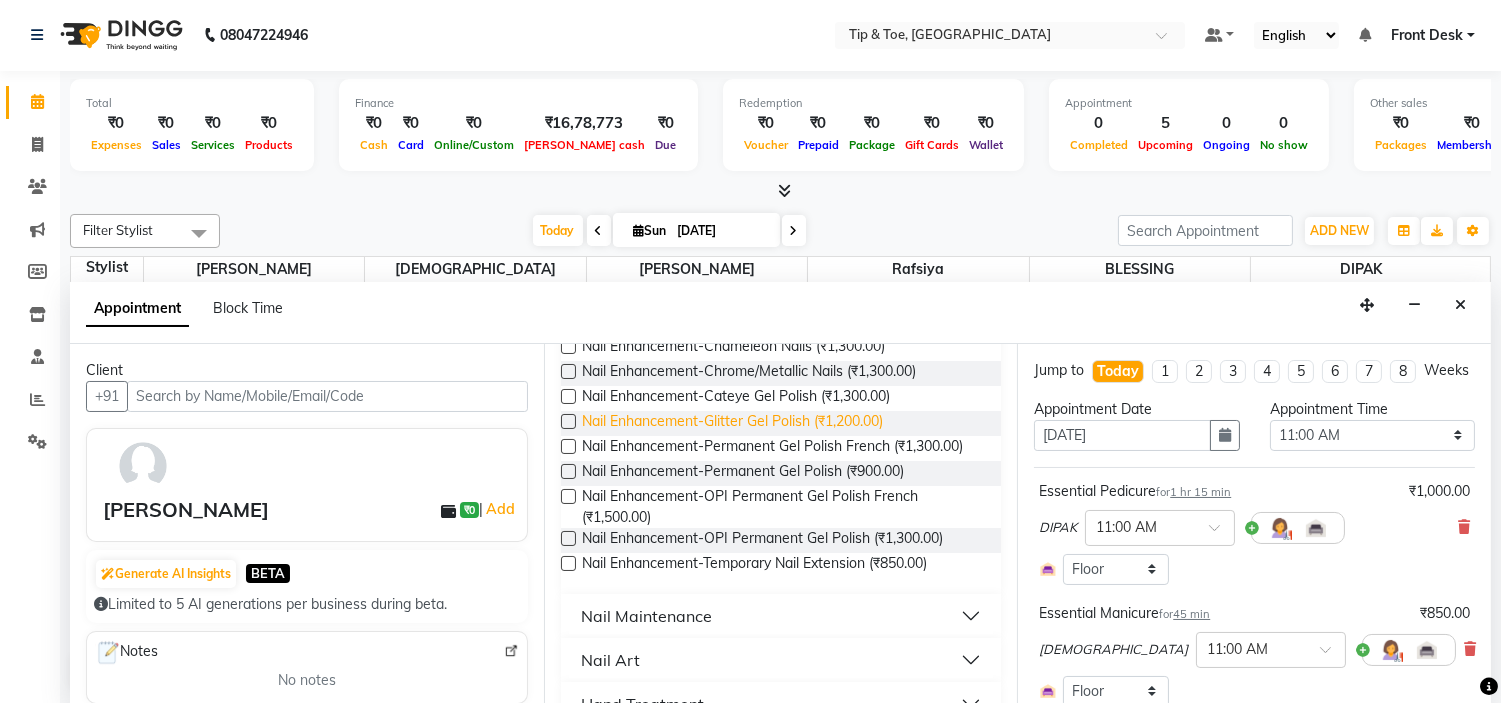 click on "Nail Enhancement-Glitter Gel Polish (₹1,200.00)" at bounding box center [732, 423] 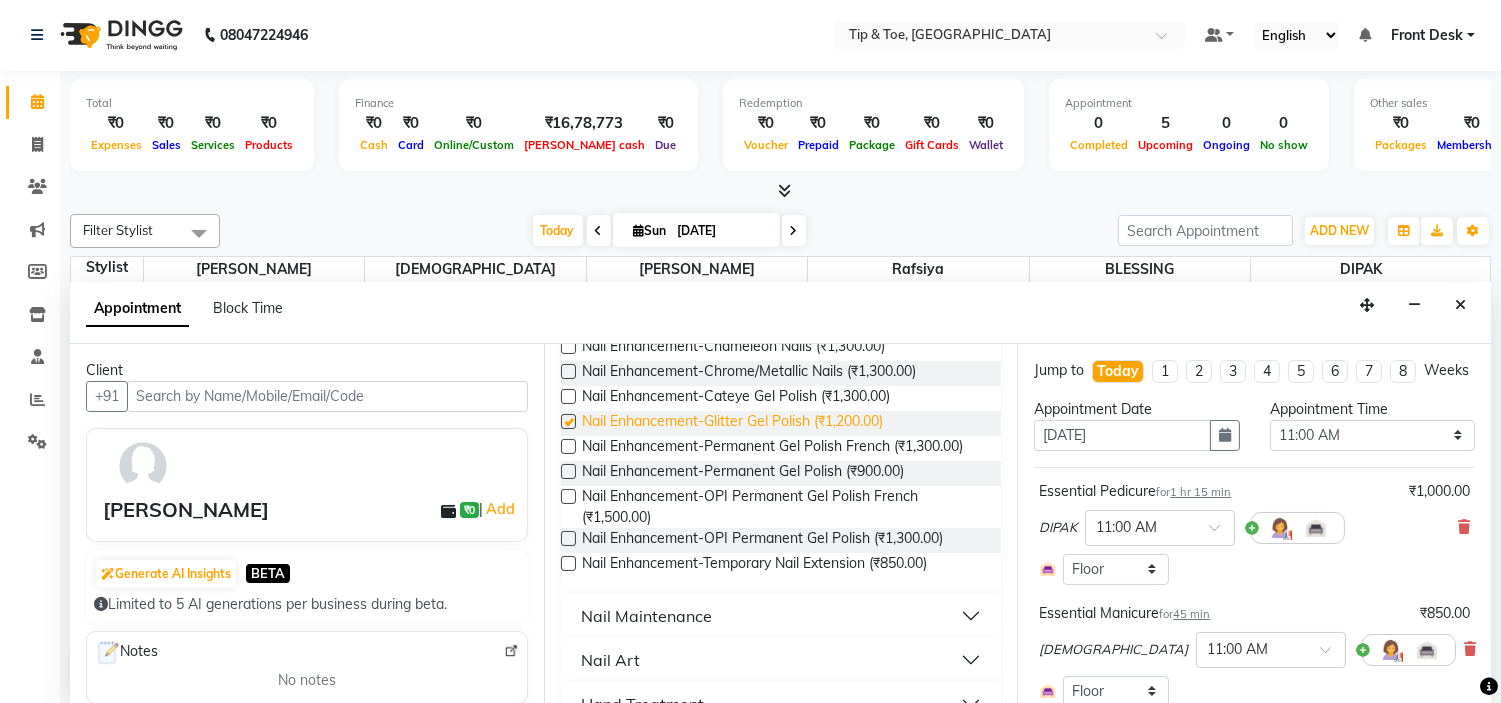 checkbox on "false" 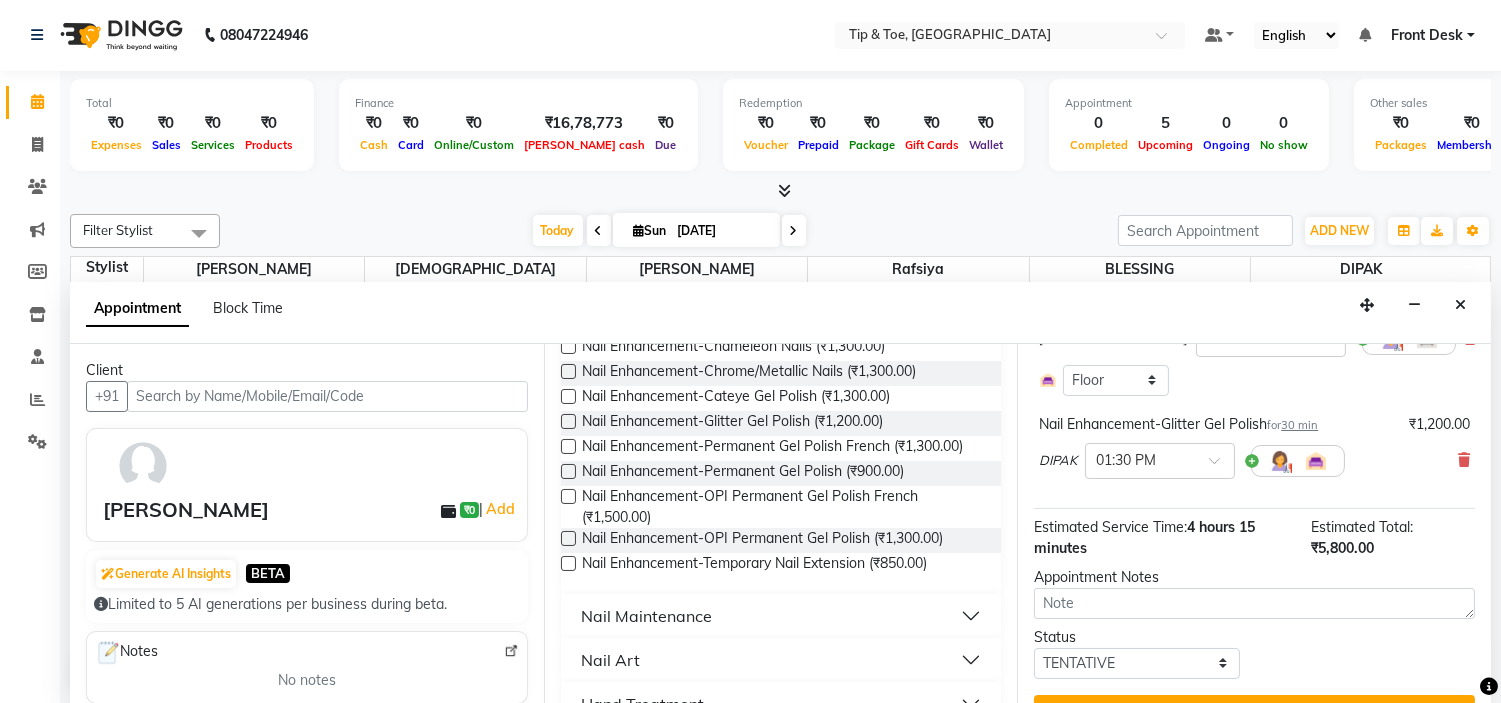 scroll, scrollTop: 637, scrollLeft: 0, axis: vertical 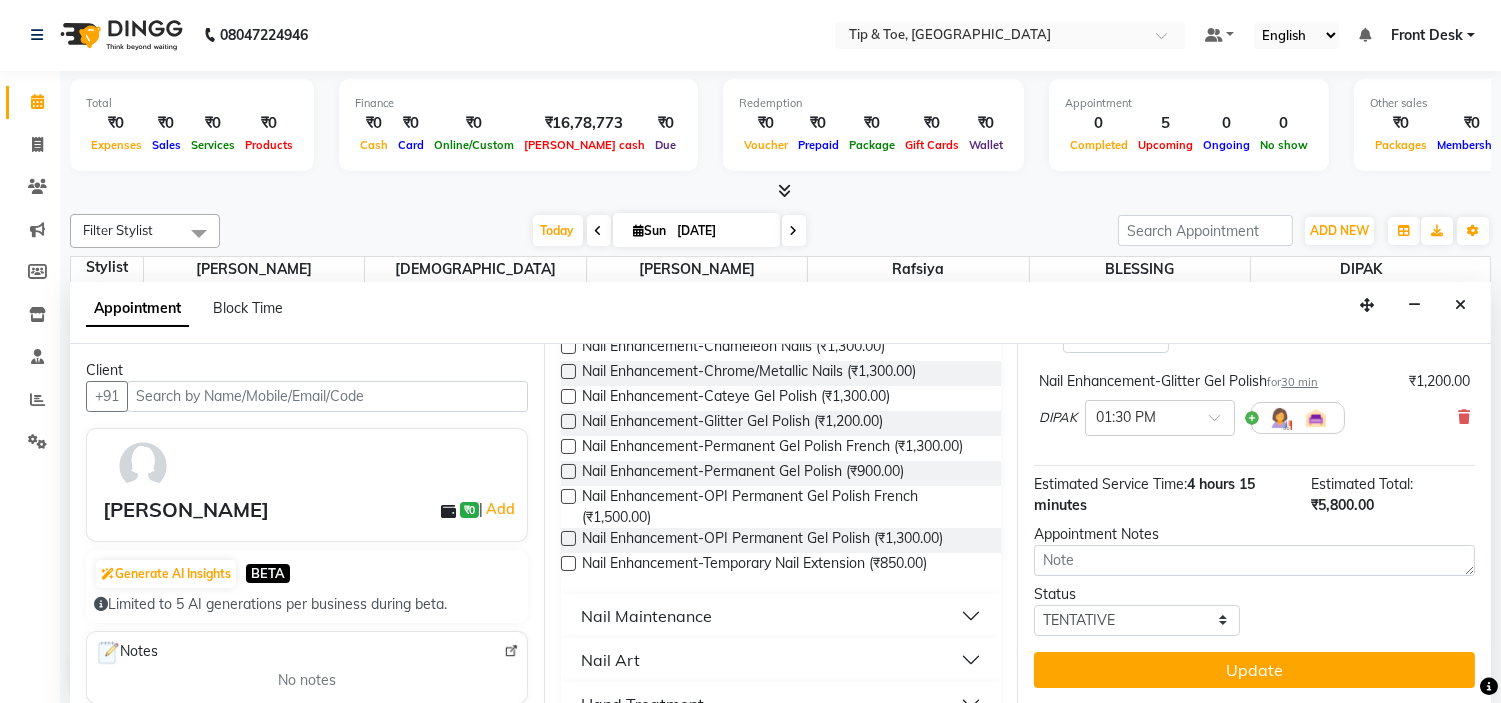 click on "Update" at bounding box center [1254, 670] 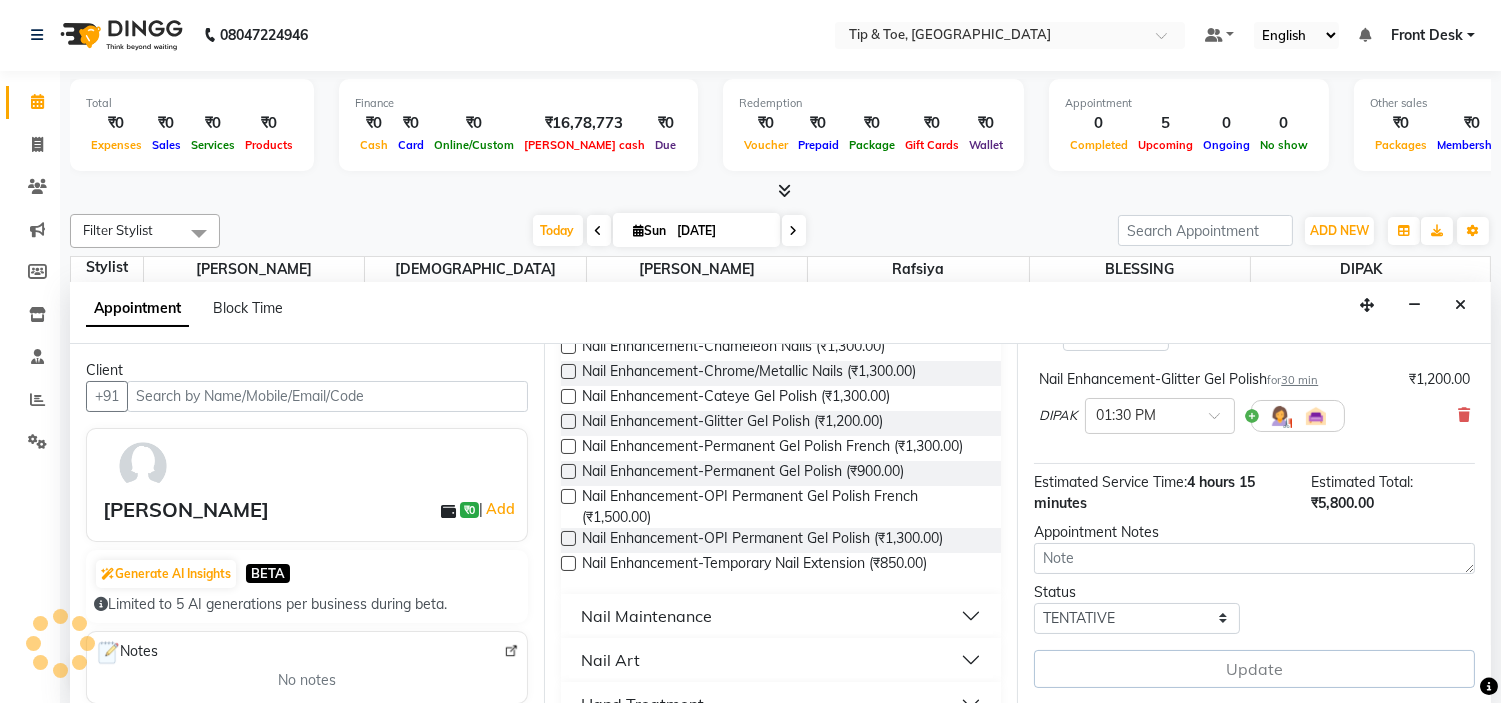 scroll, scrollTop: 0, scrollLeft: 0, axis: both 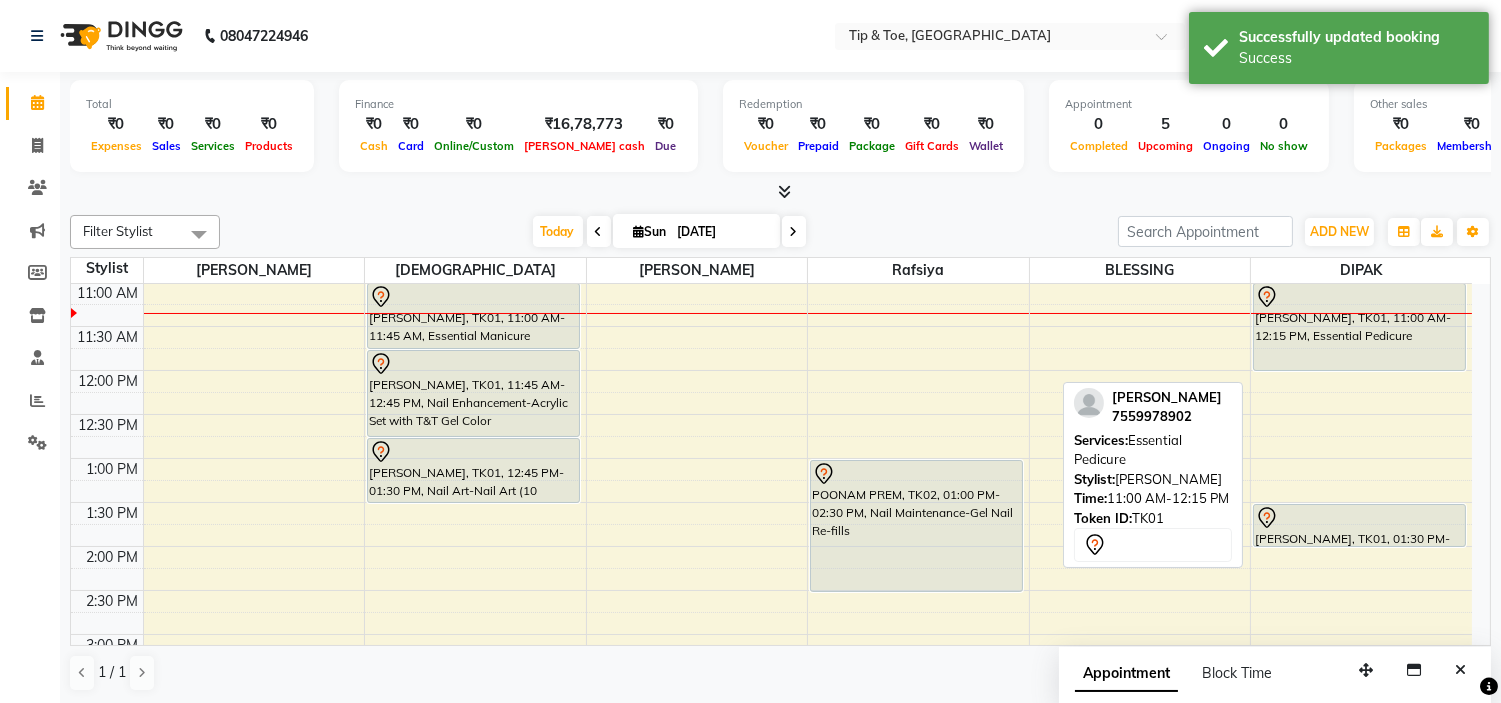 drag, startPoint x: 1345, startPoint y: 386, endPoint x: 1342, endPoint y: 364, distance: 22.203604 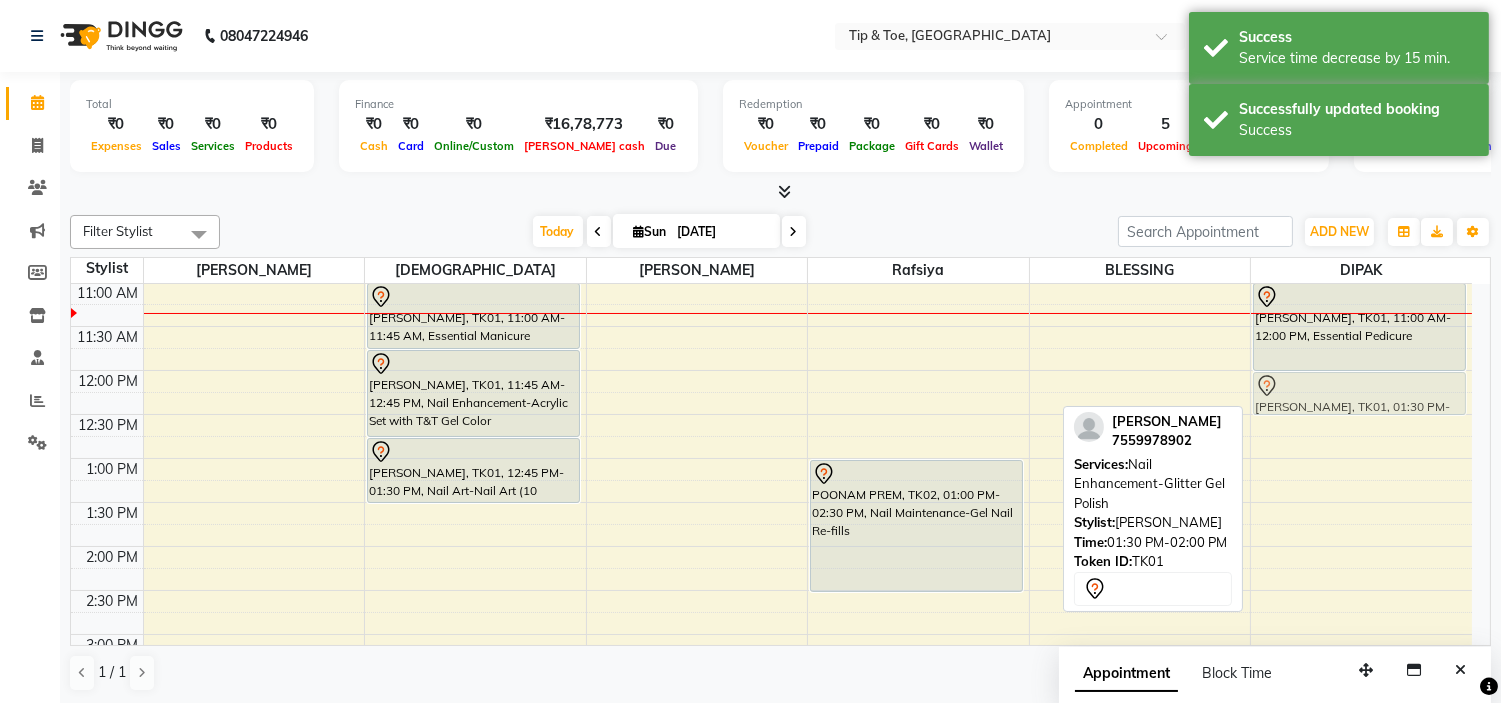 drag, startPoint x: 1324, startPoint y: 526, endPoint x: 1302, endPoint y: 396, distance: 131.8484 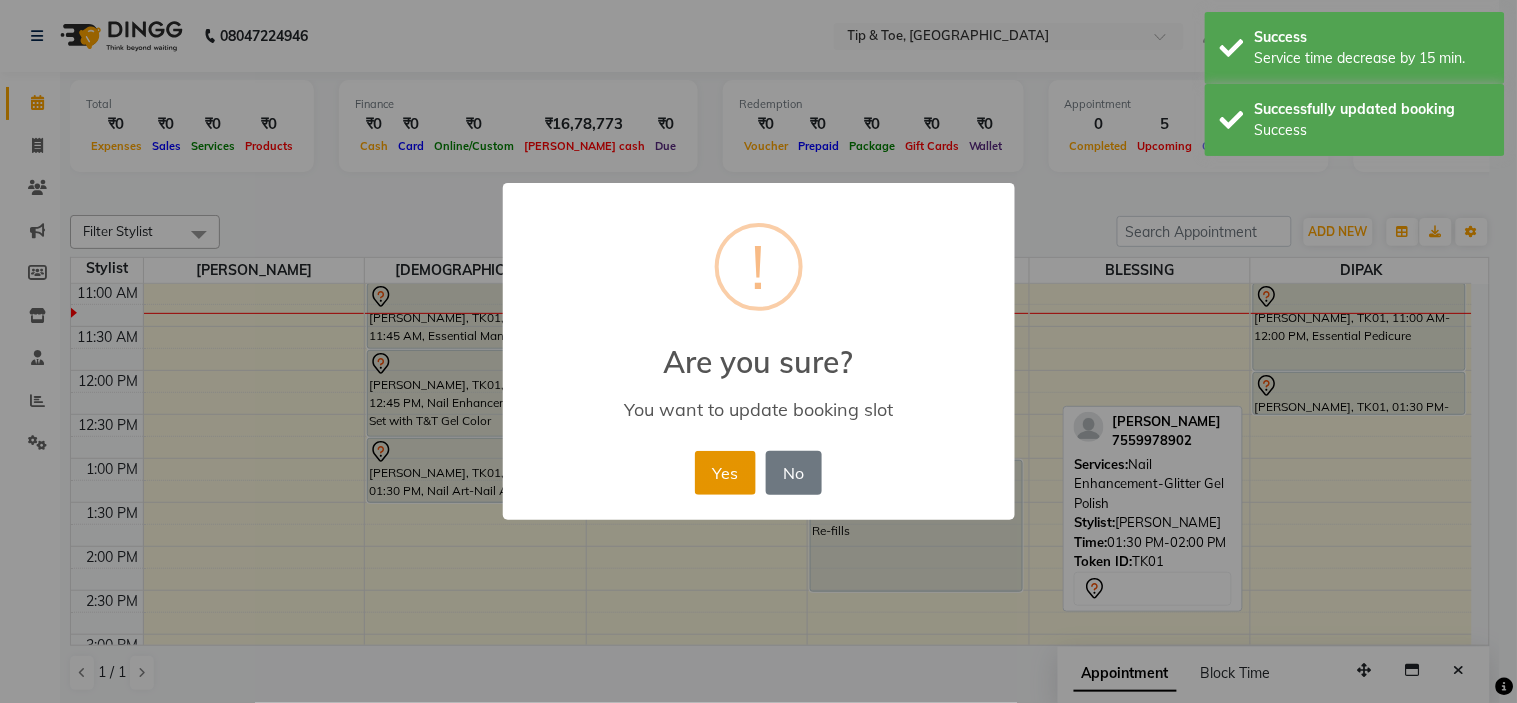click on "Yes" at bounding box center [725, 473] 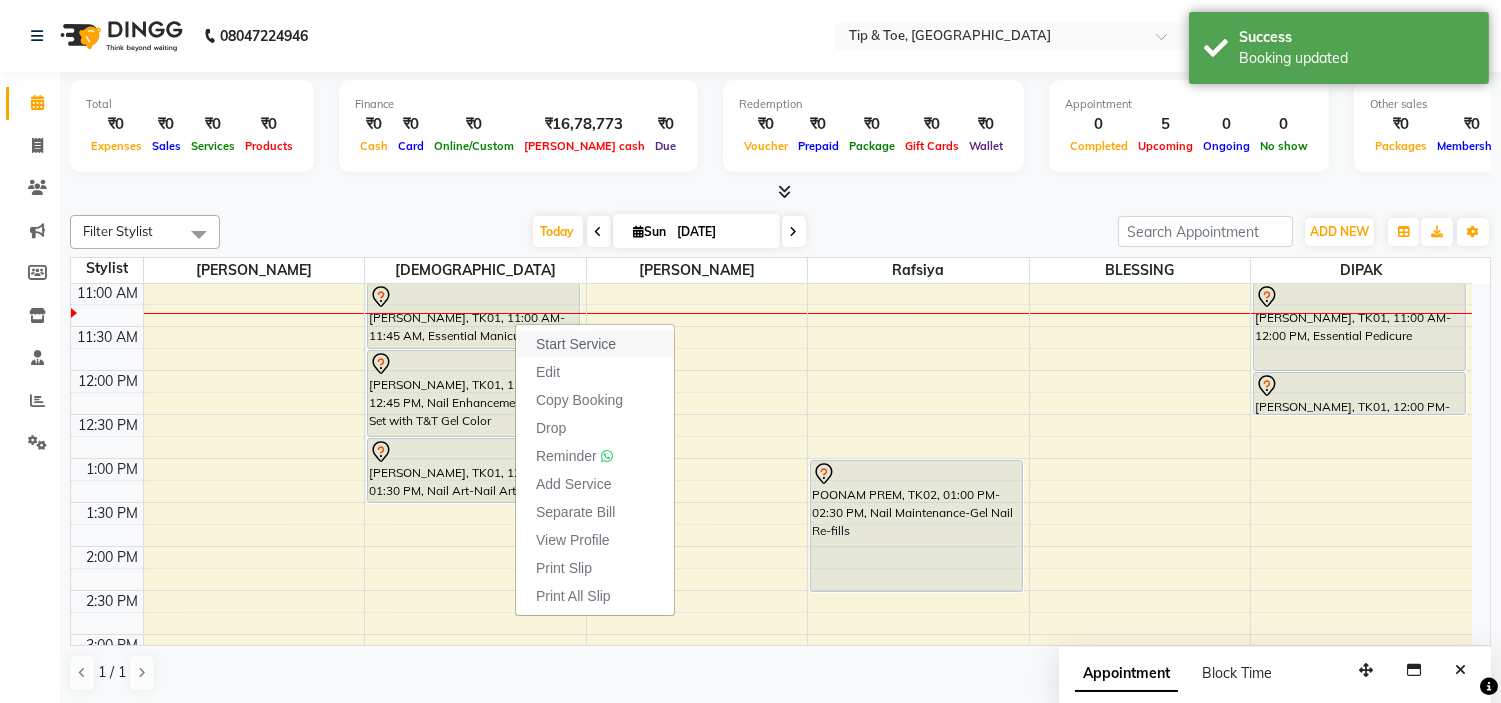 click on "Start Service" at bounding box center [576, 344] 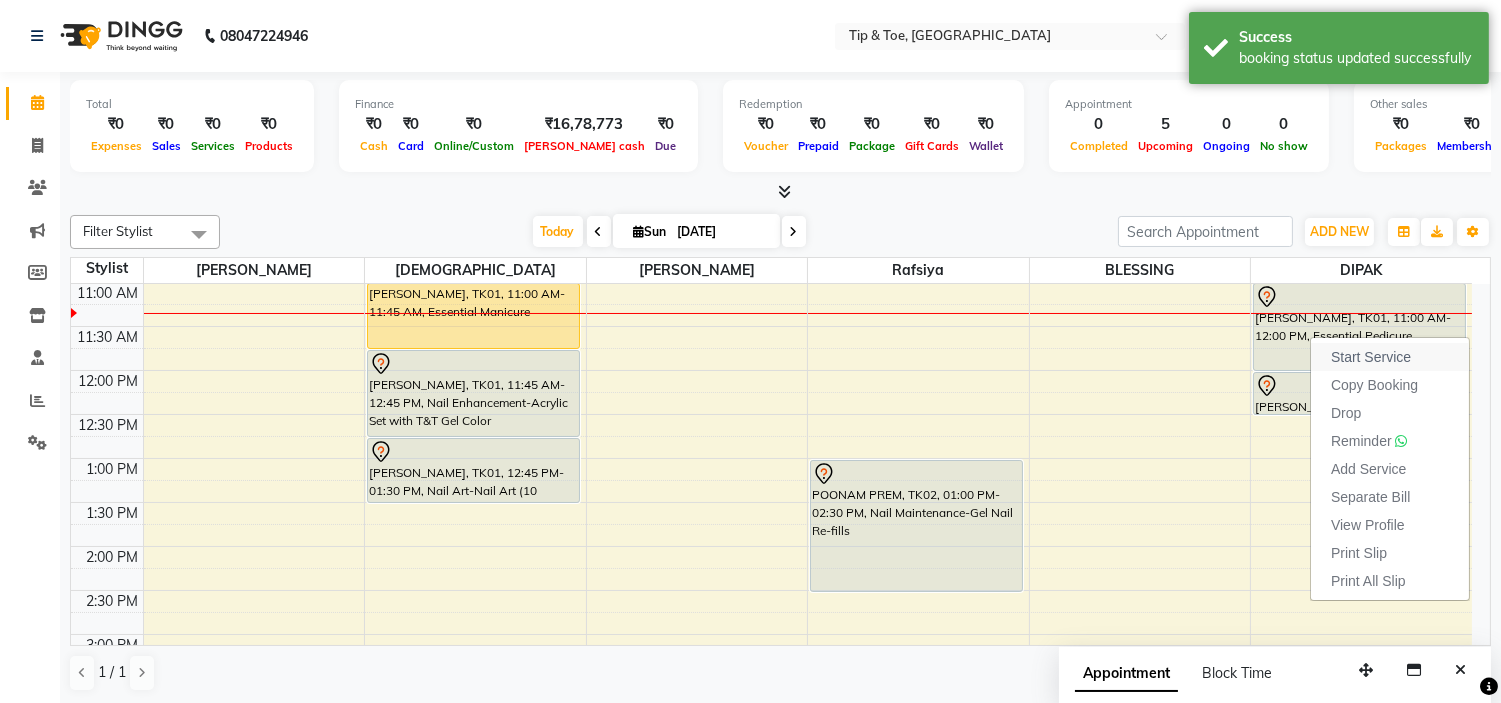 click on "Start Service" at bounding box center (1371, 357) 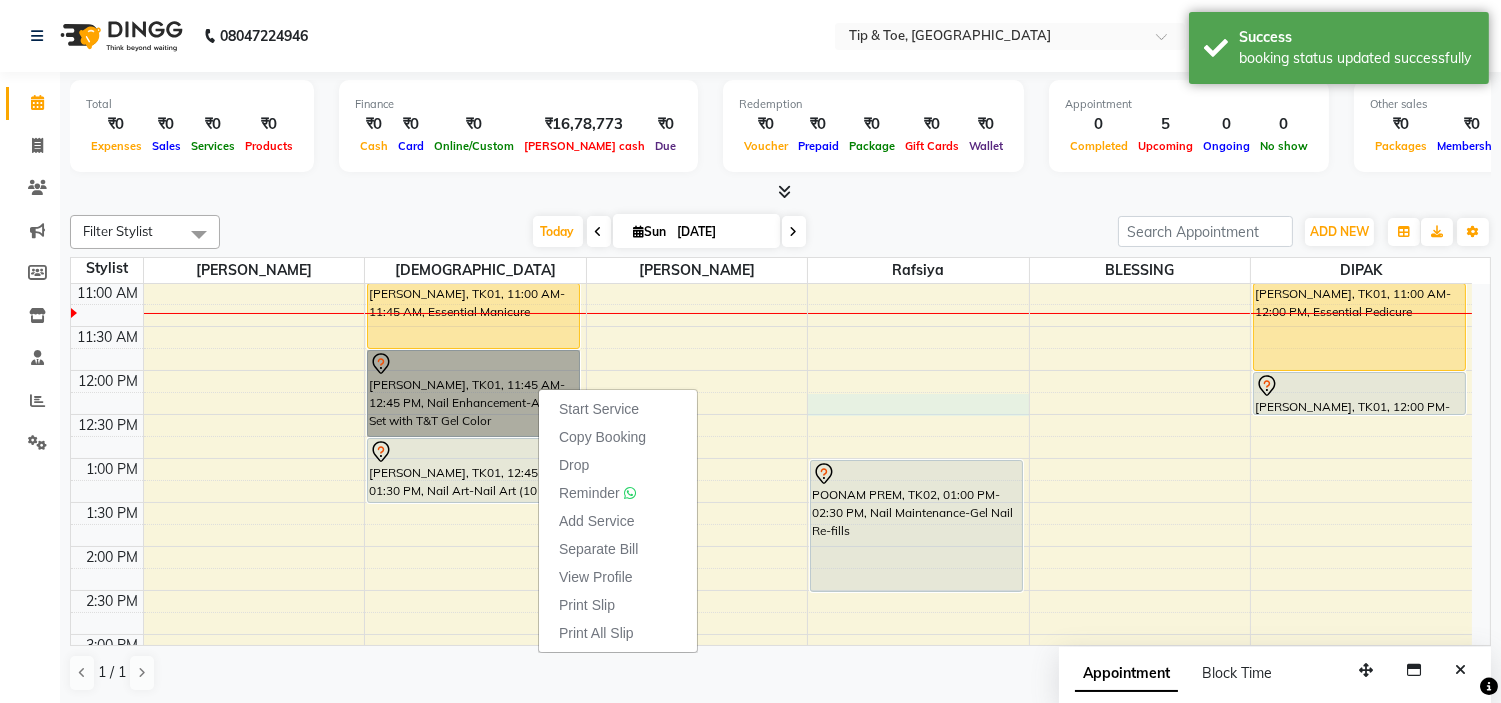 click on "9:00 AM 9:30 AM 10:00 AM 10:30 AM 11:00 AM 11:30 AM 12:00 PM 12:30 PM 1:00 PM 1:30 PM 2:00 PM 2:30 PM 3:00 PM 3:30 PM 4:00 PM 4:30 PM 5:00 PM 5:30 PM 6:00 PM 6:30 PM 7:00 PM 7:30 PM 8:00 PM 8:30 PM 9:00 PM 9:30 PM    LINETTE, TK01, 11:00 AM-11:45 AM, Essential Manicure             LINETTE, TK01, 11:45 AM-12:45 PM, Nail Enhancement-Acrylic Set with T&T Gel Color             LINETTE, TK01, 12:45 PM-01:30 PM, Nail Art-Nail Art (10 Fingers)             POONAM PREM, TK02, 01:00 PM-02:30 PM, Nail Maintenance-Gel Nail Re-fills    LINETTE, TK01, 11:00 AM-12:00 PM, Essential Pedicure             LINETTE, TK01, 12:00 PM-12:30 PM, Nail Enhancement-Glitter Gel Polish" at bounding box center (771, 678) 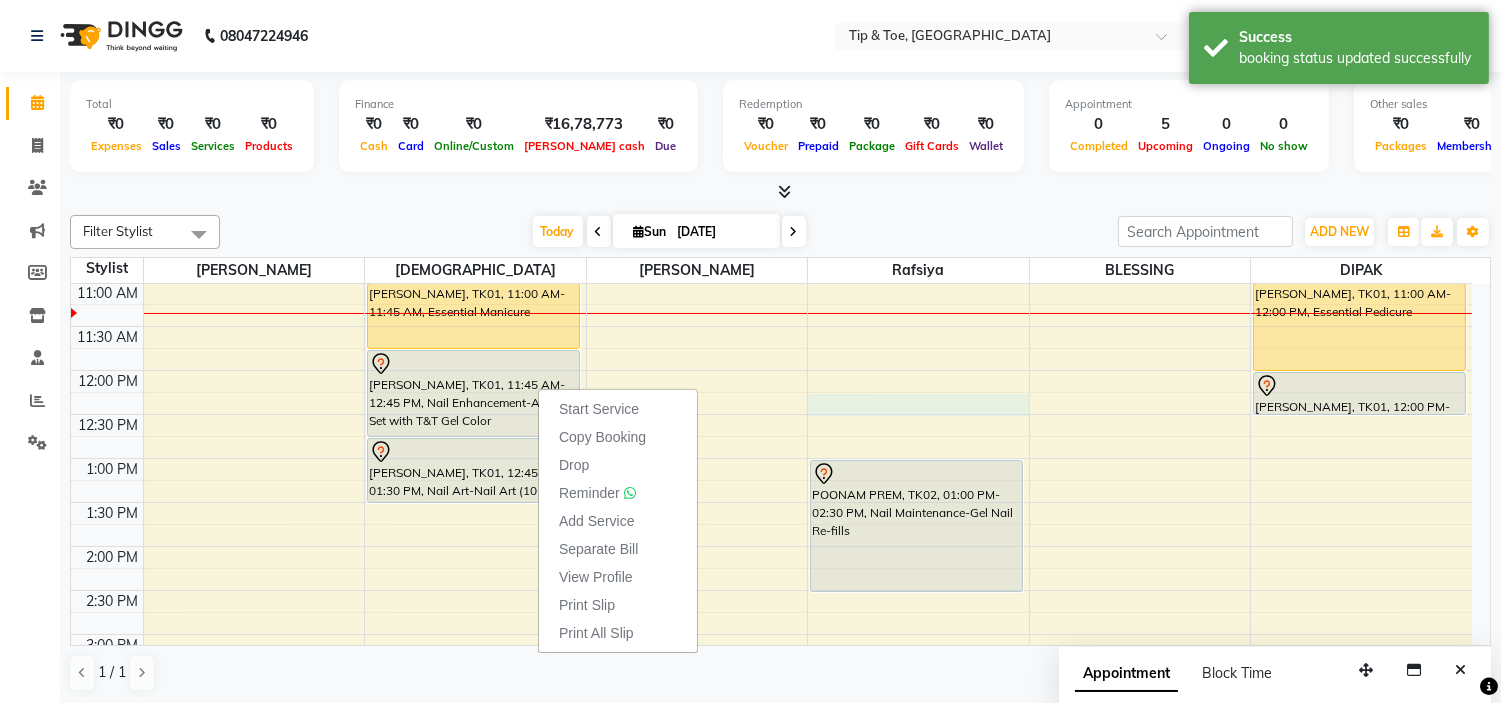 select on "48143" 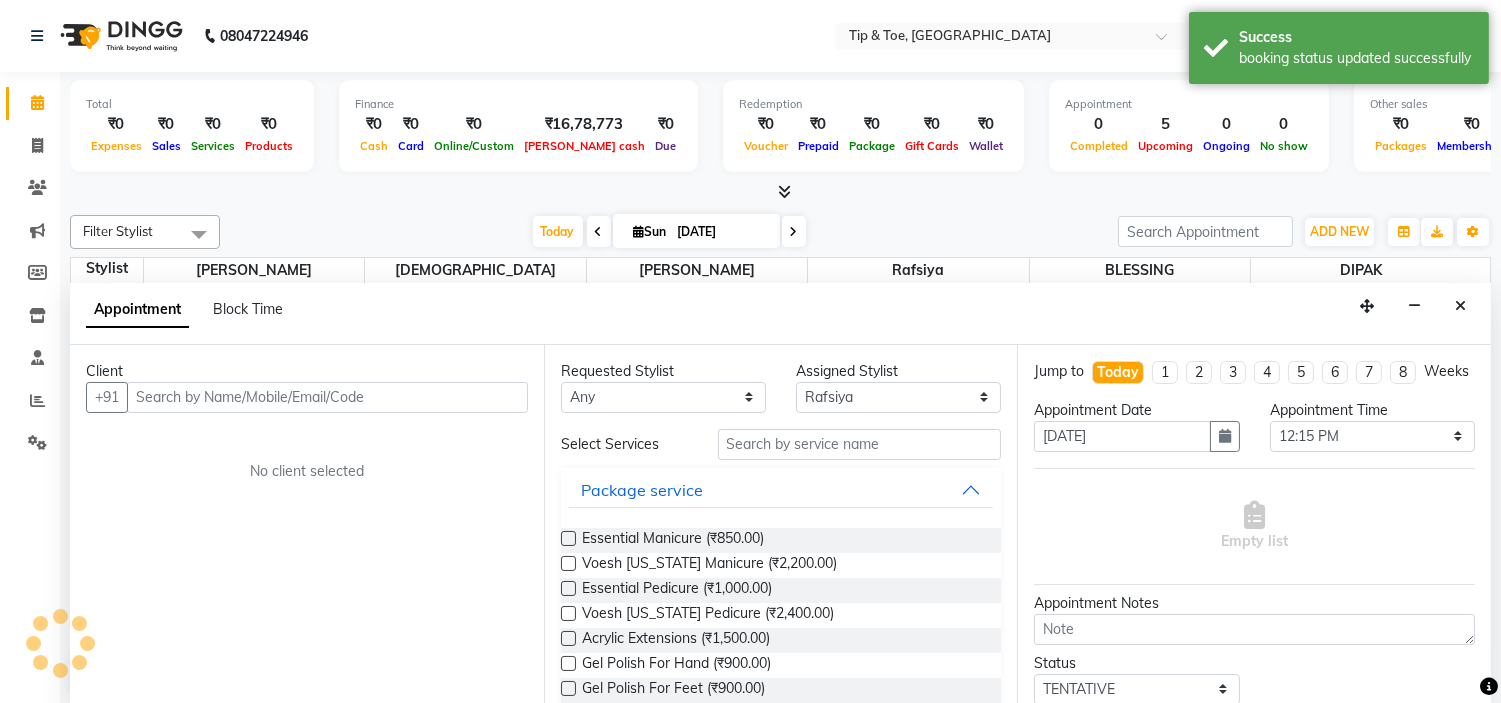 scroll, scrollTop: 1, scrollLeft: 0, axis: vertical 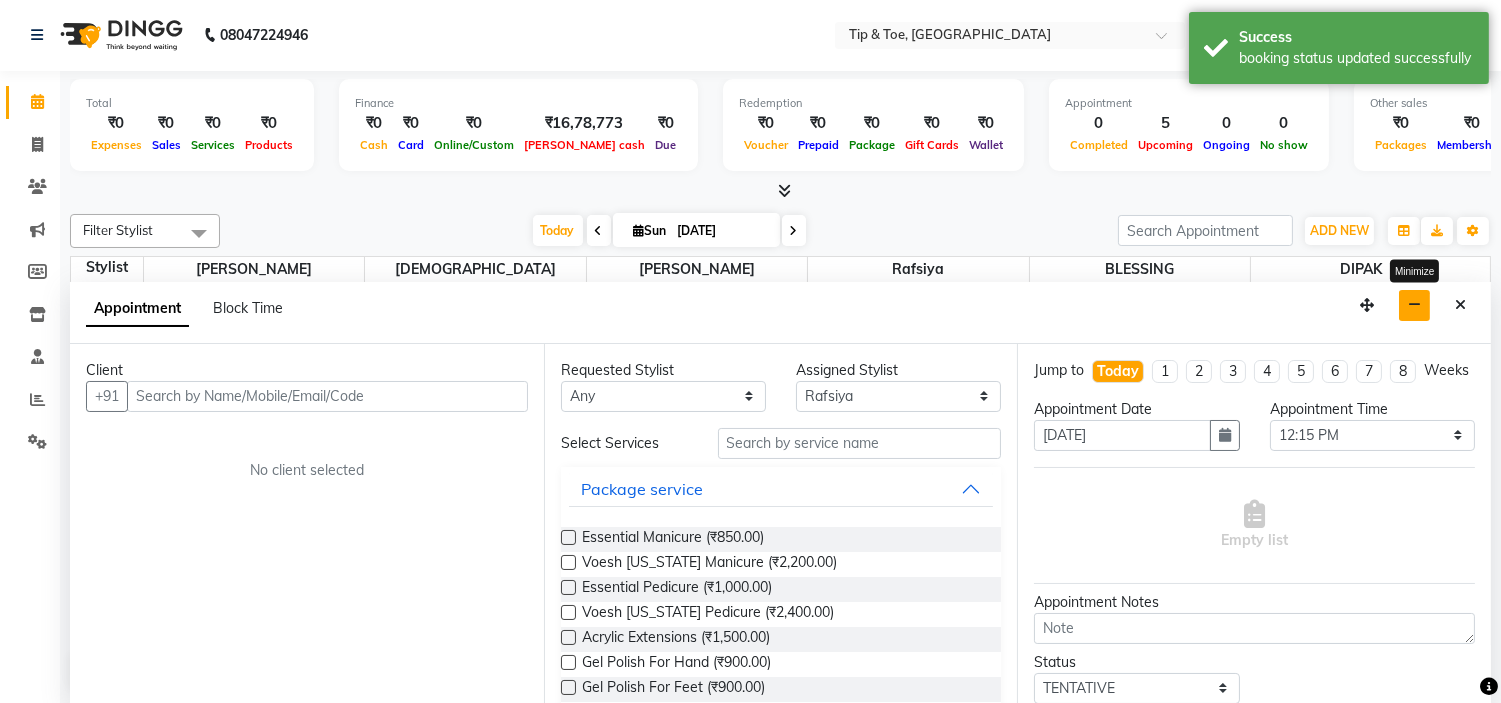 click at bounding box center [1414, 305] 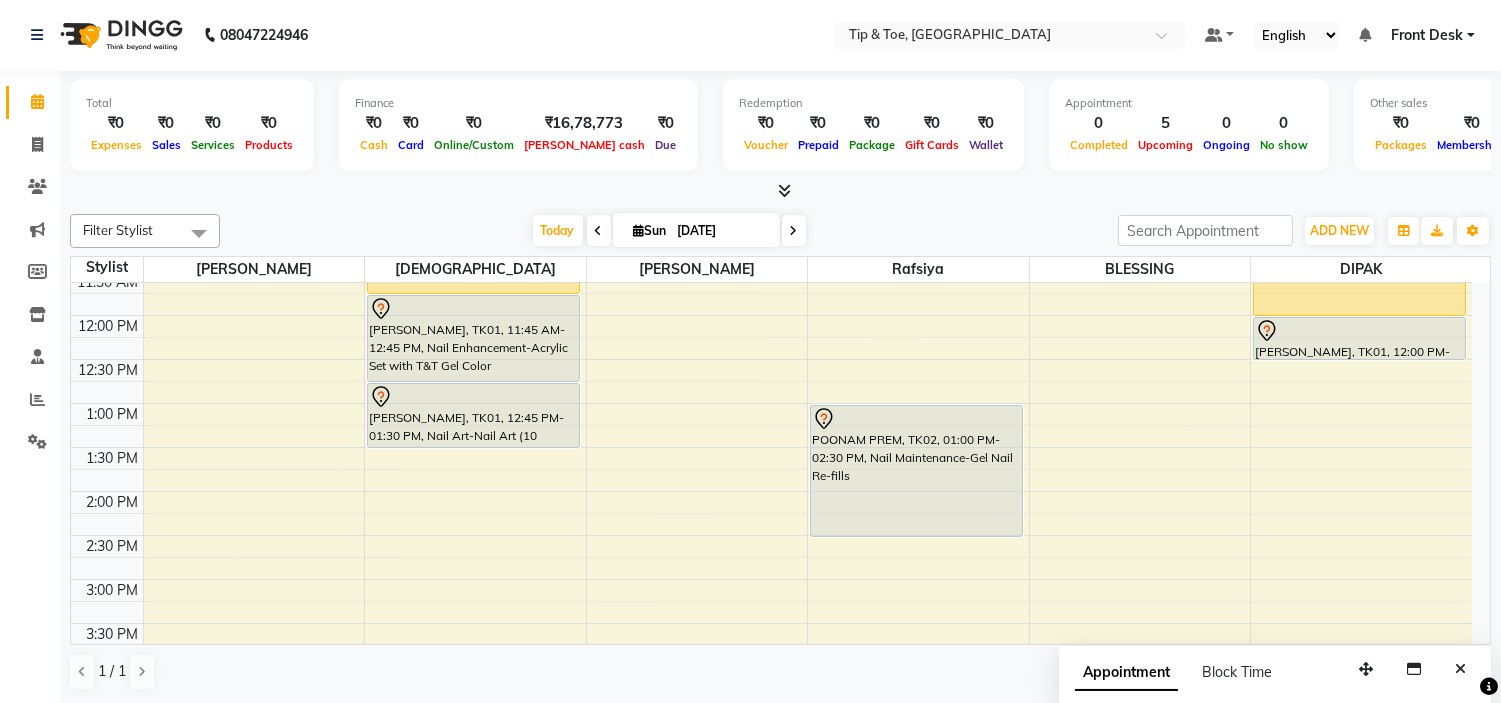 scroll, scrollTop: 177, scrollLeft: 0, axis: vertical 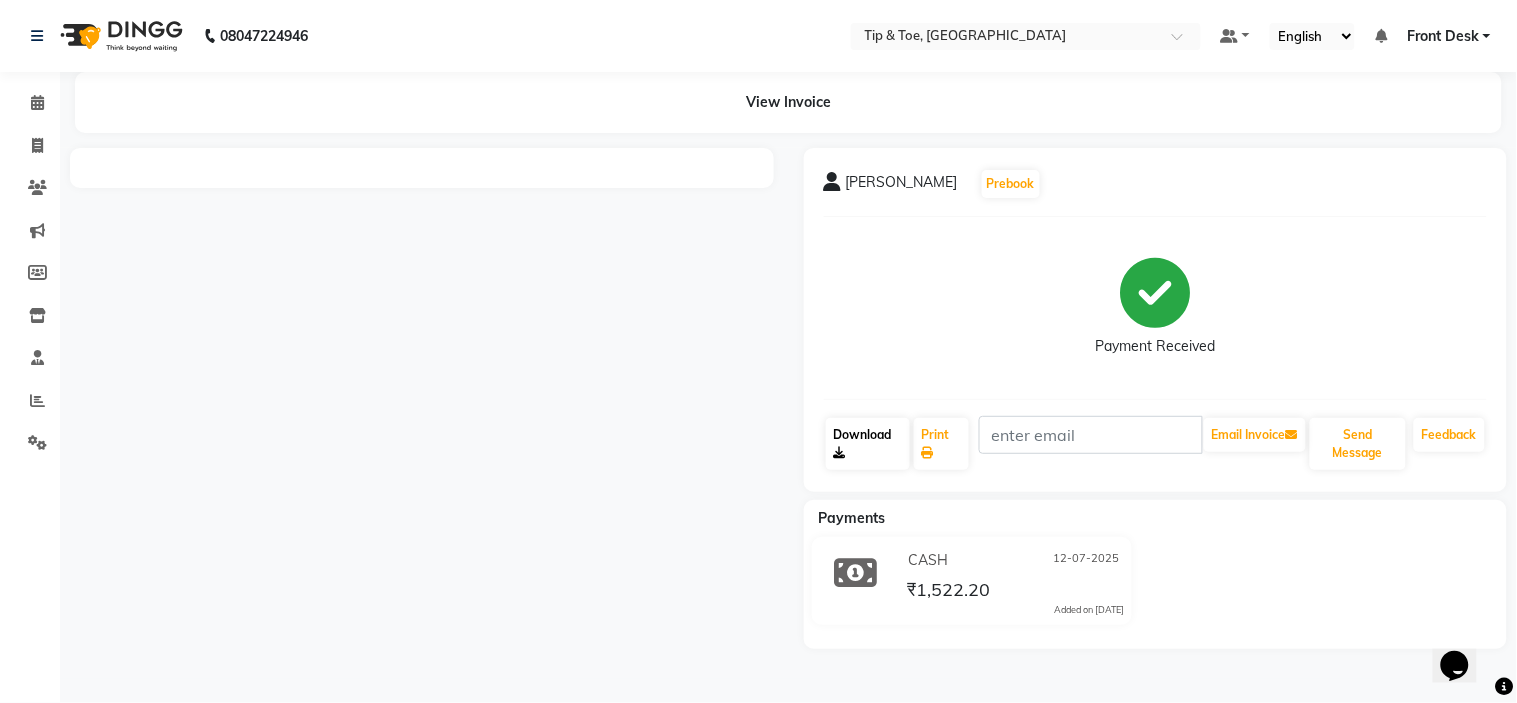 click on "Download" 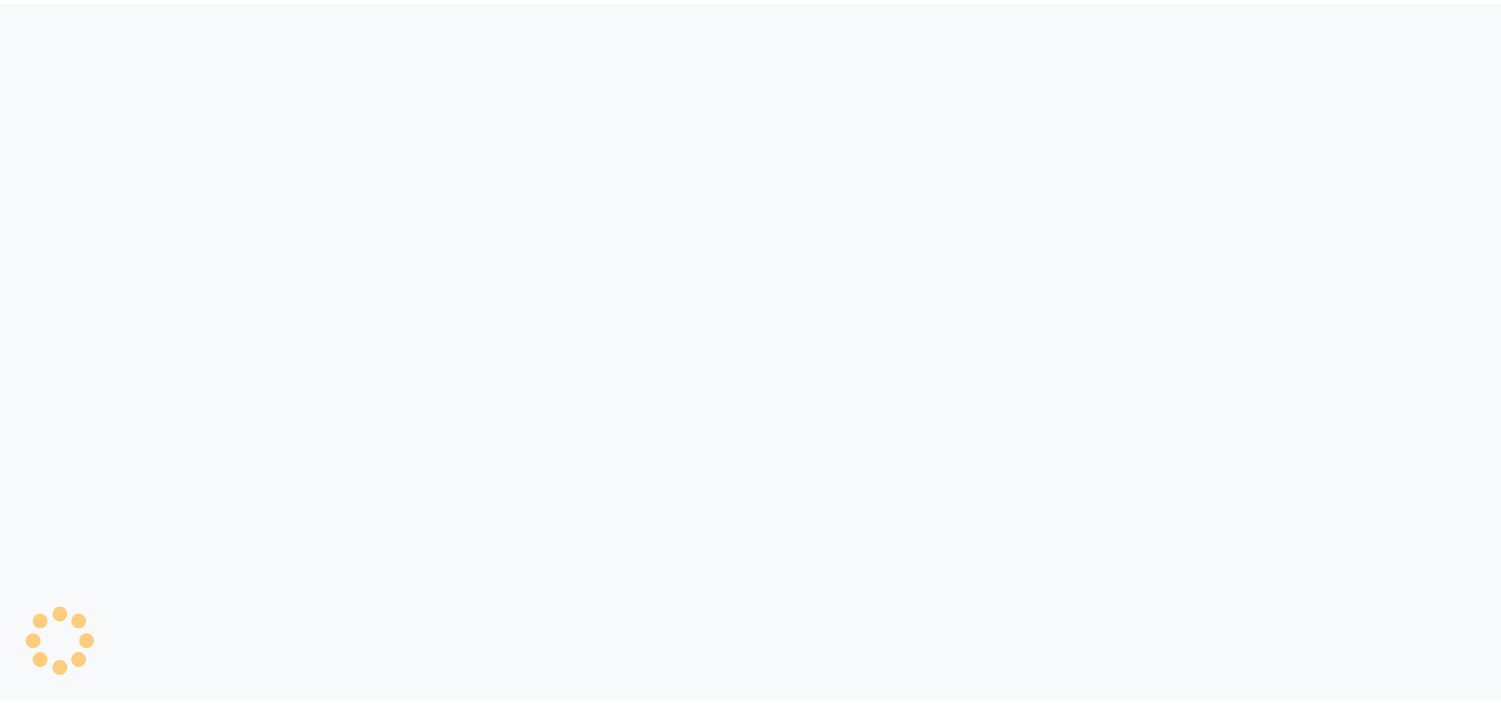 scroll, scrollTop: 0, scrollLeft: 0, axis: both 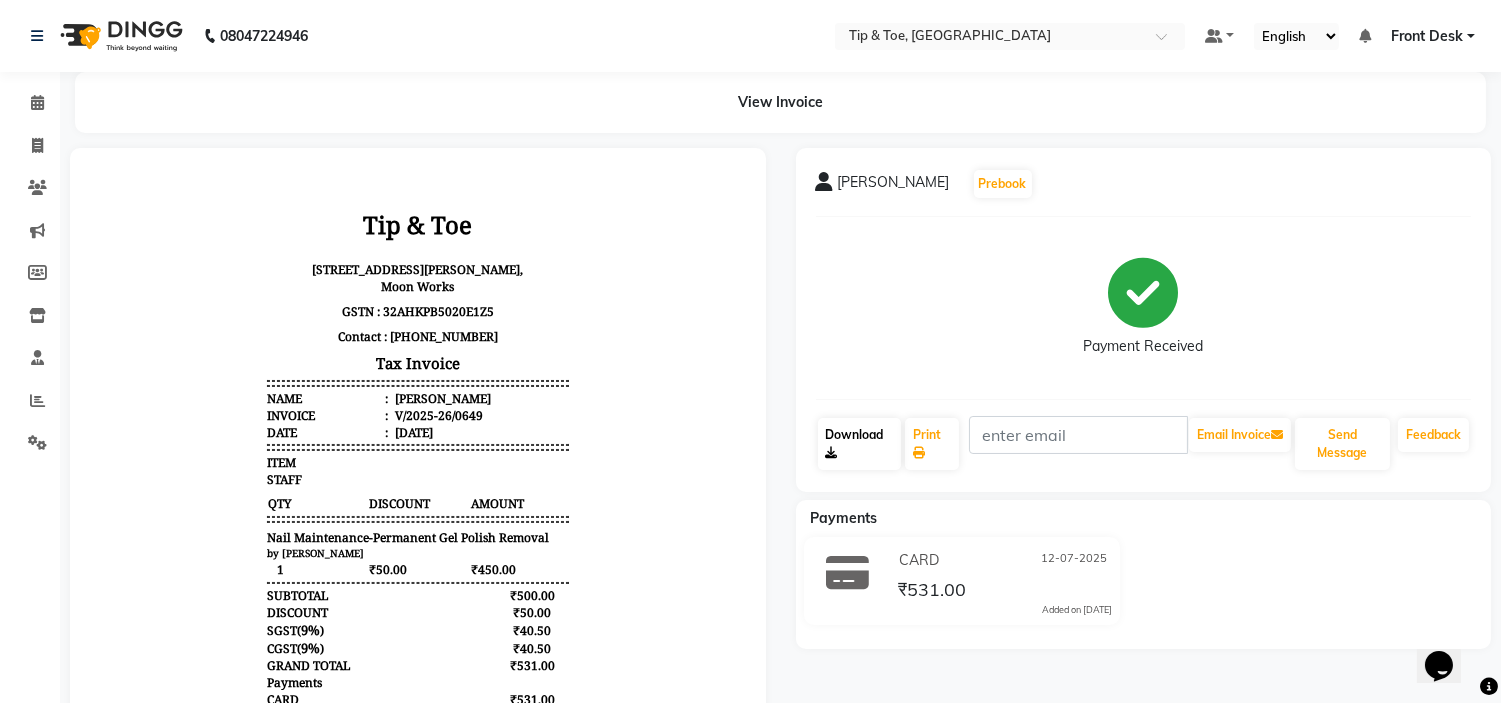 click on "Download" 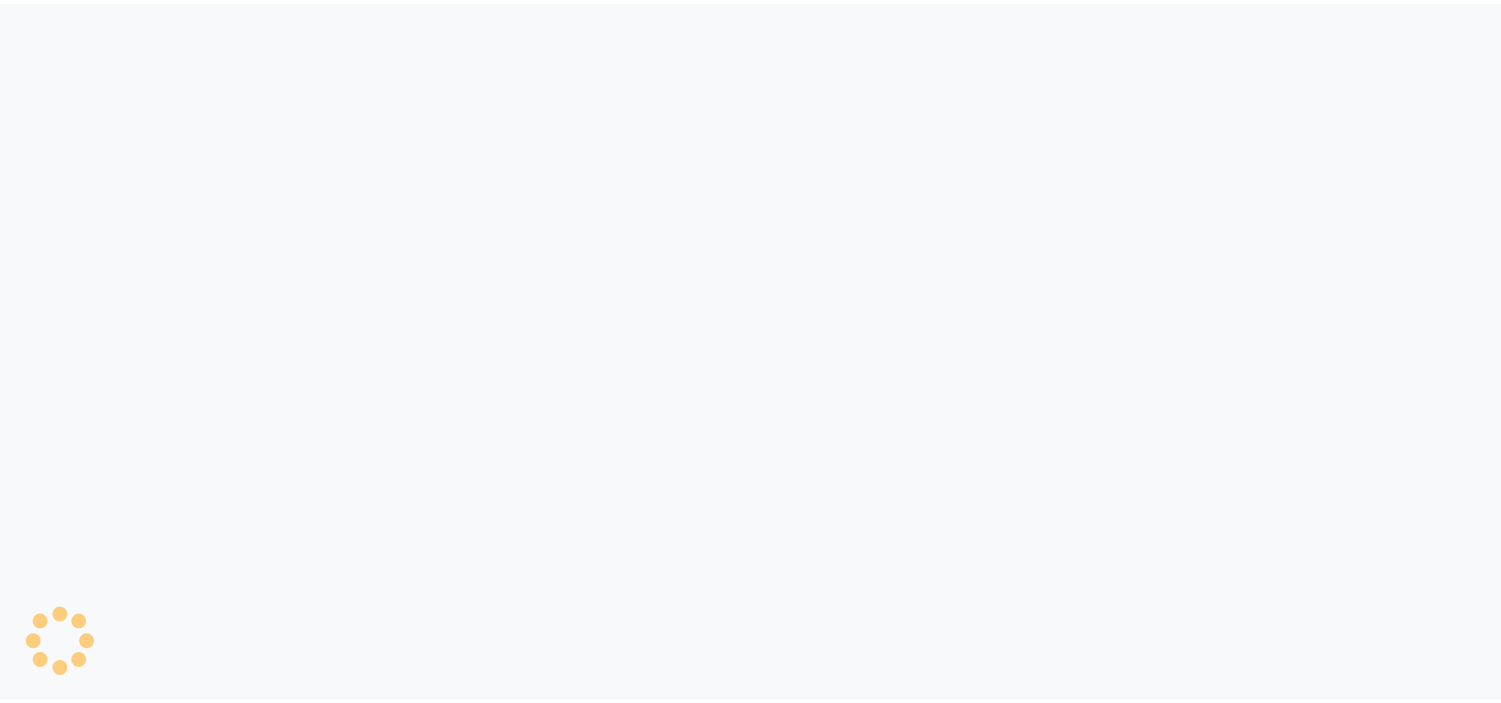 scroll, scrollTop: 0, scrollLeft: 0, axis: both 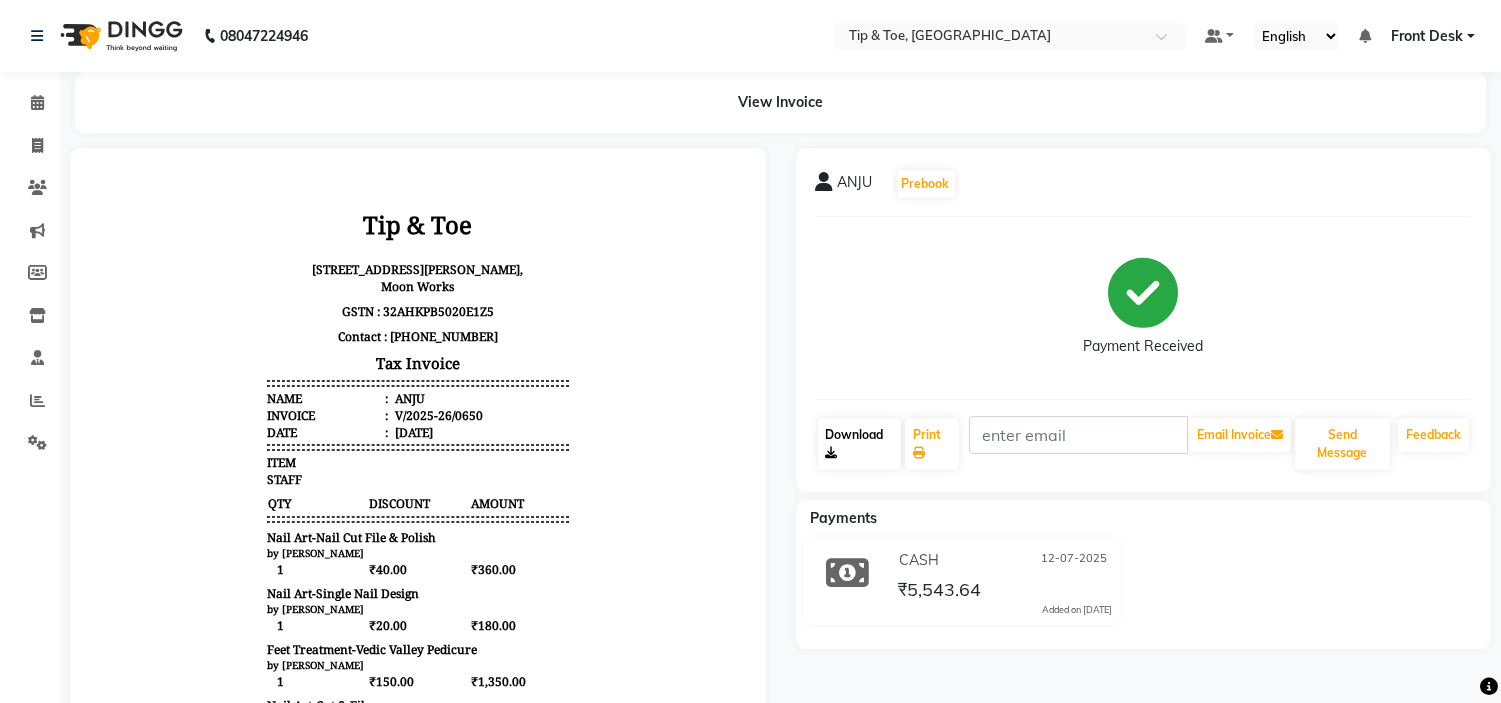 click on "Download" 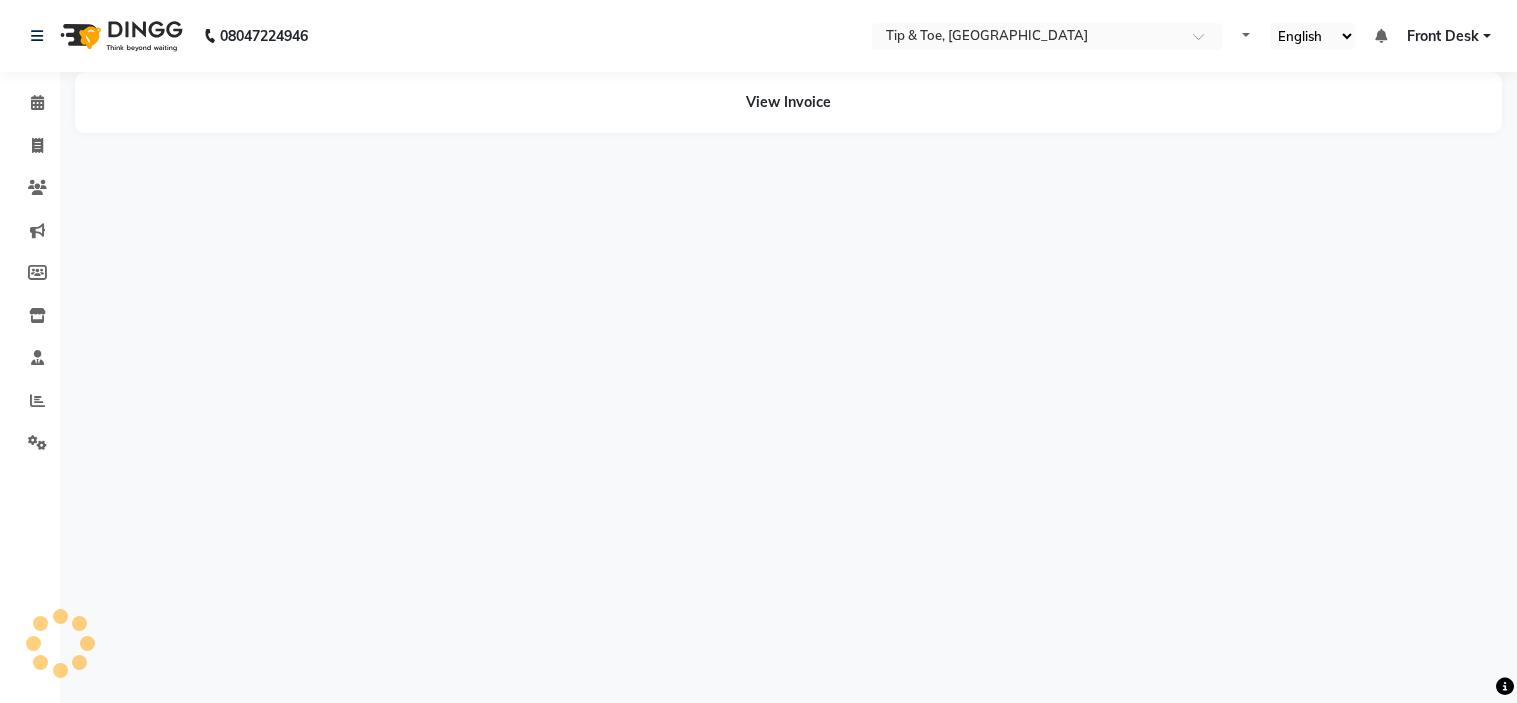 scroll, scrollTop: 0, scrollLeft: 0, axis: both 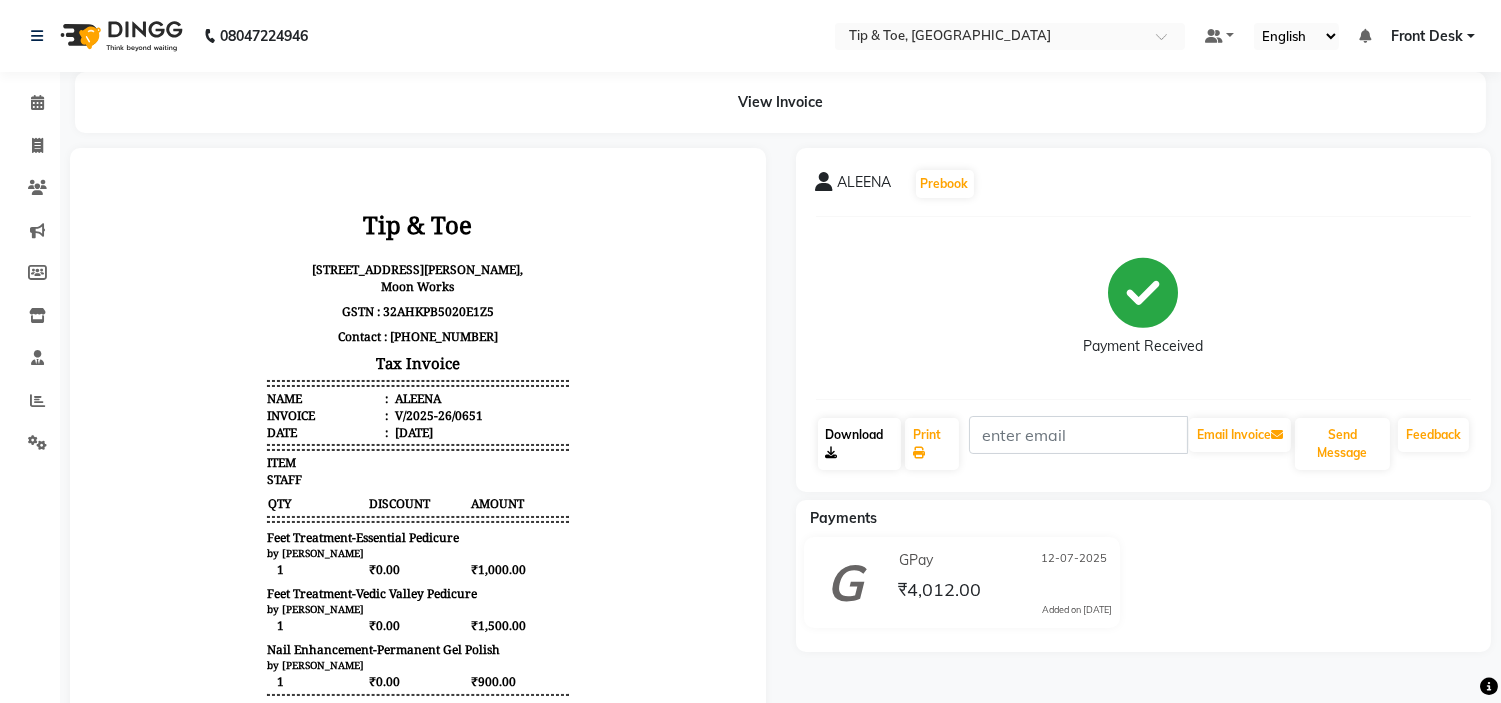 click on "Download" 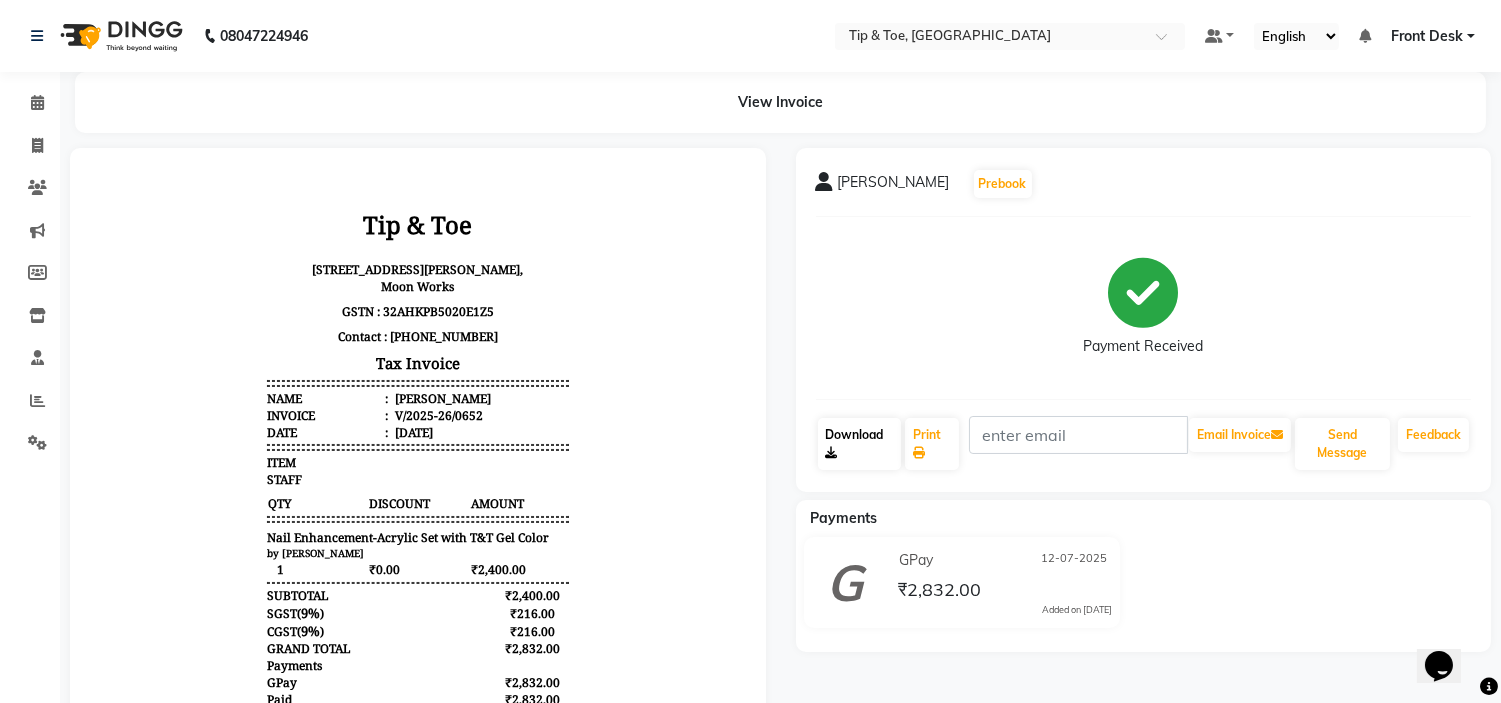 scroll, scrollTop: 0, scrollLeft: 0, axis: both 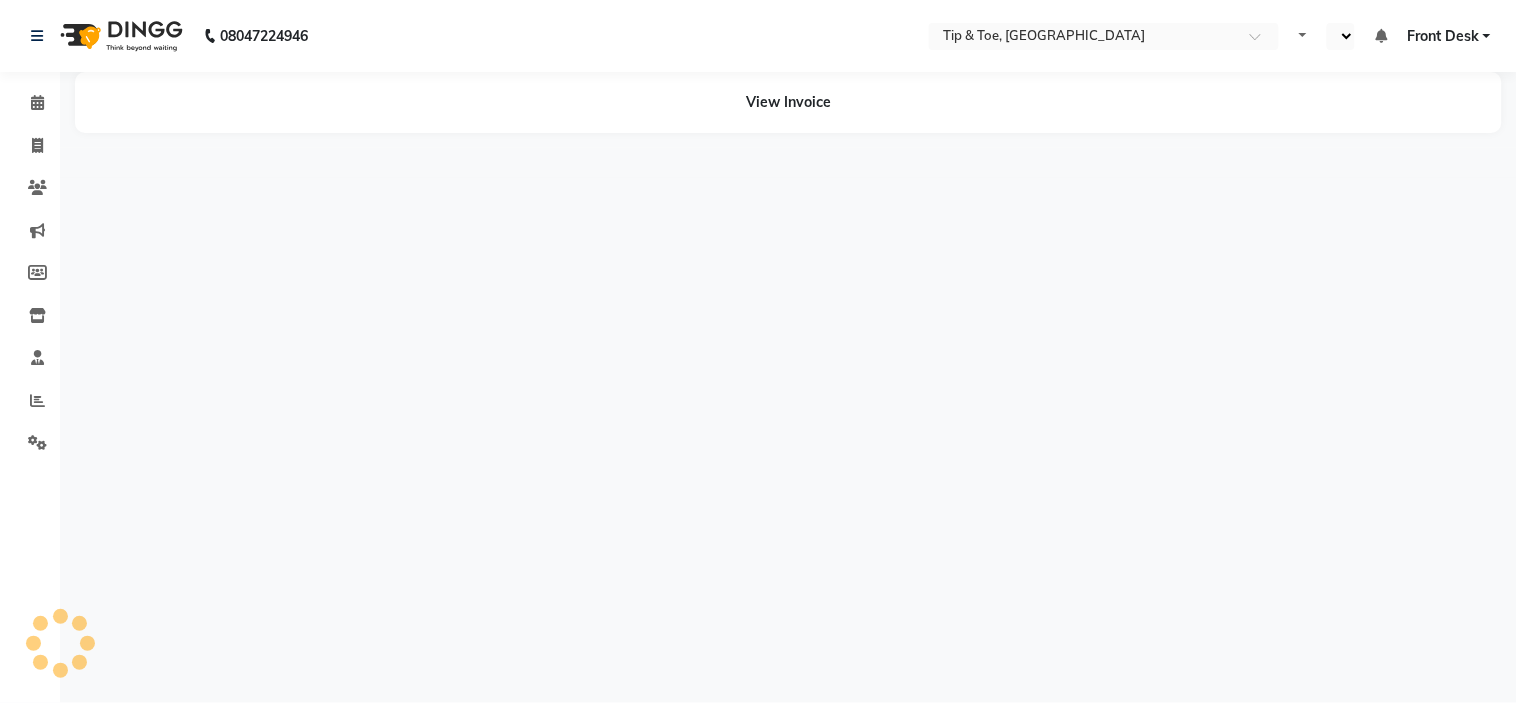 select on "en" 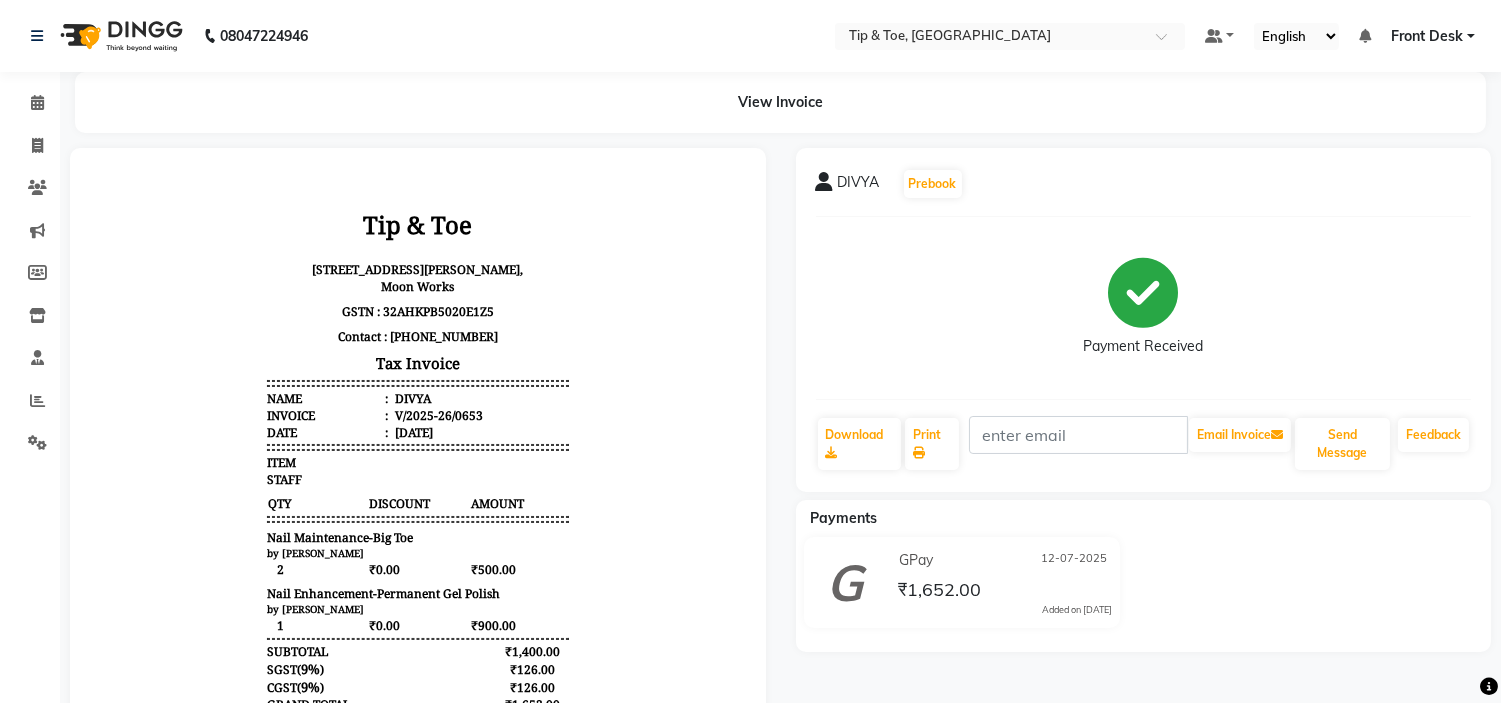 scroll, scrollTop: 0, scrollLeft: 0, axis: both 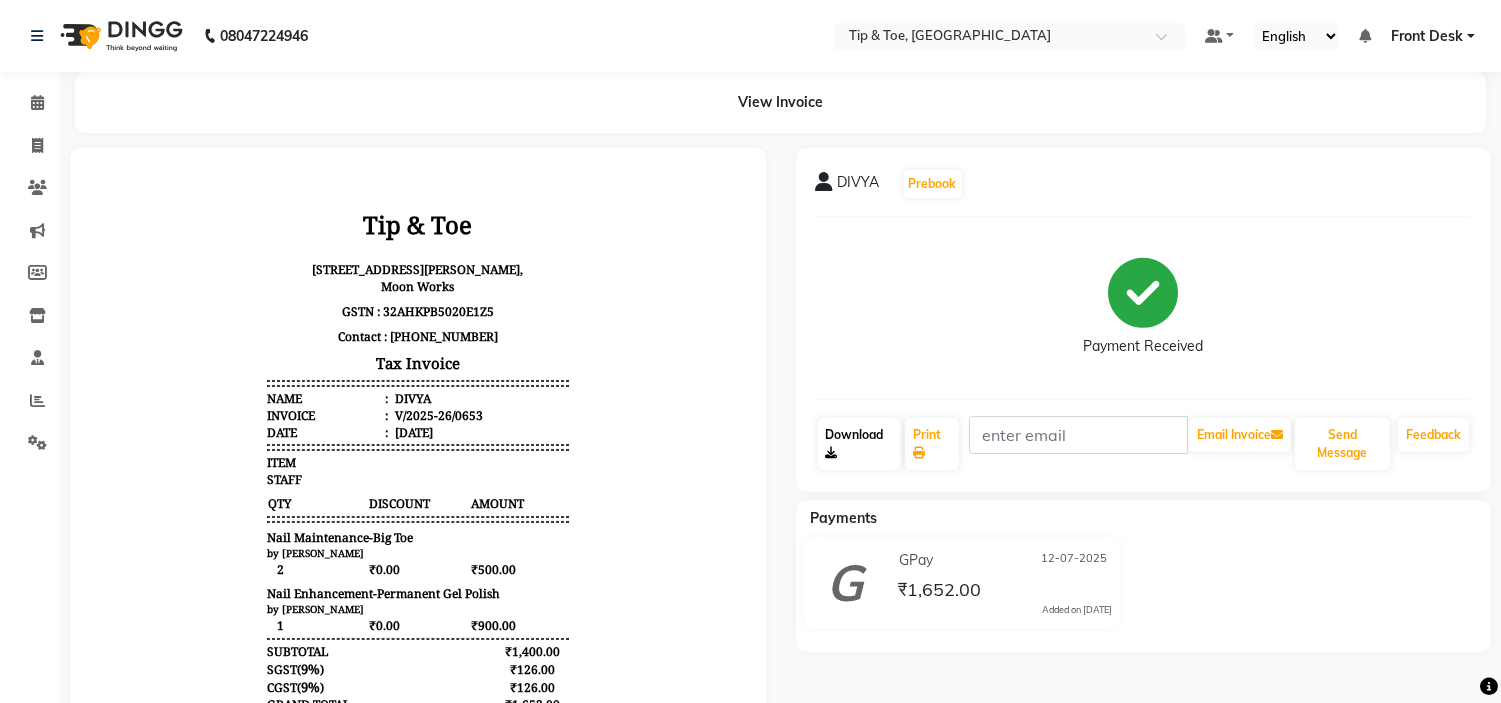 click on "Download" 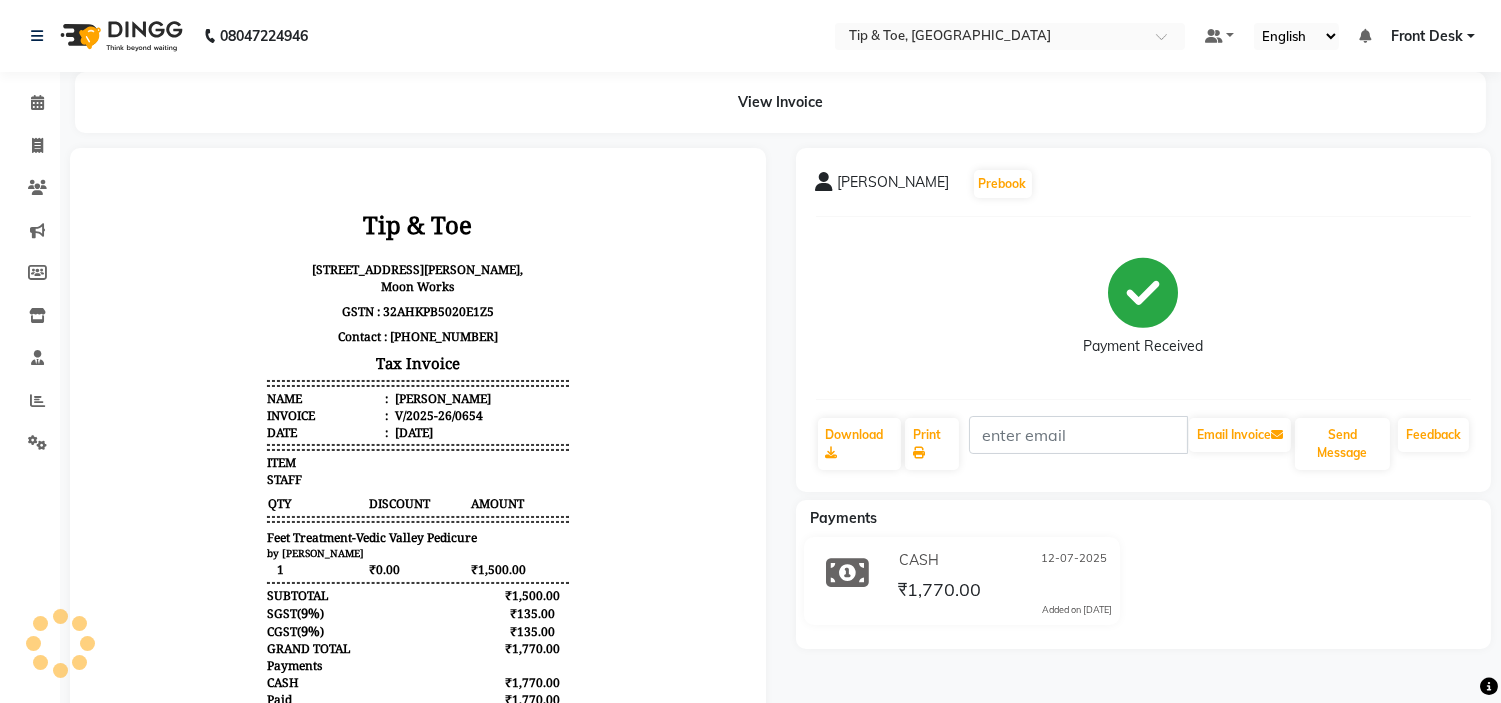 scroll, scrollTop: 0, scrollLeft: 0, axis: both 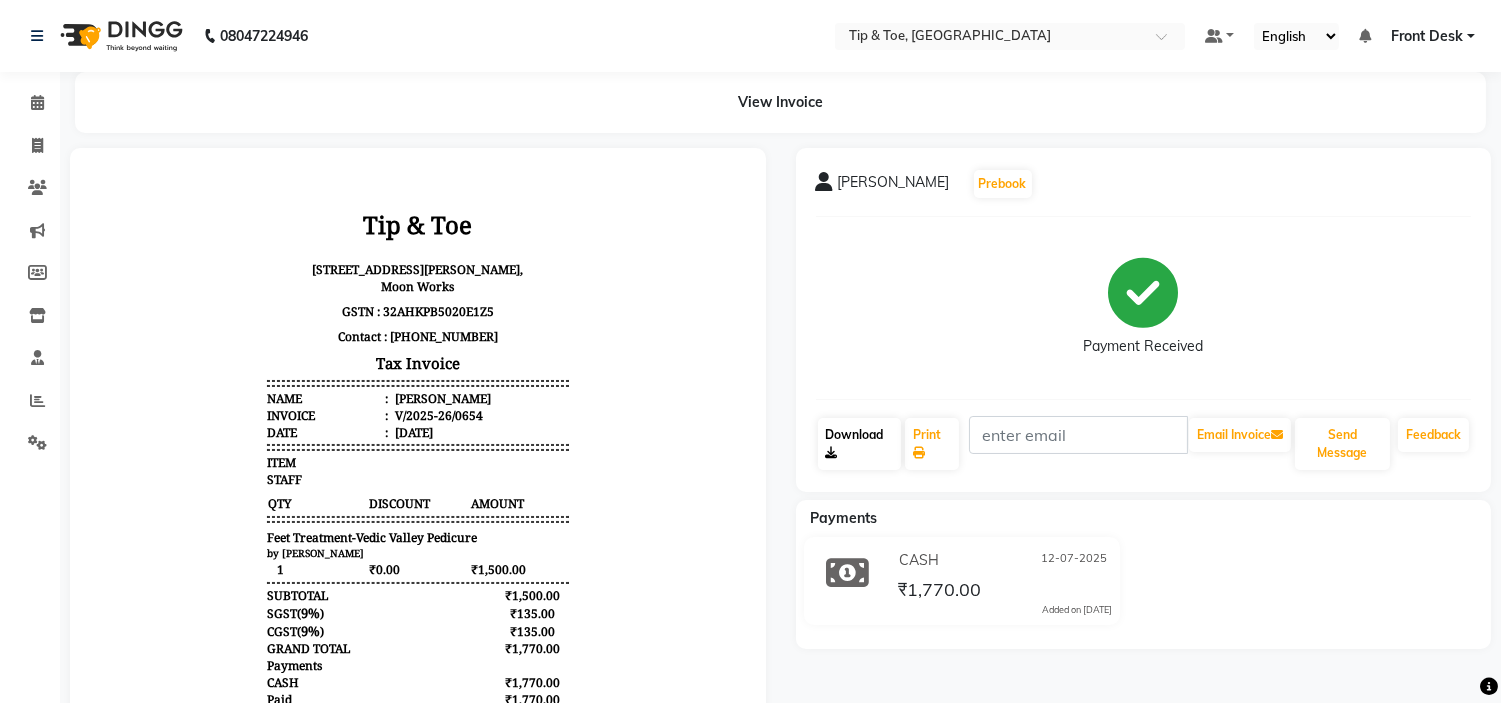 click on "Download" 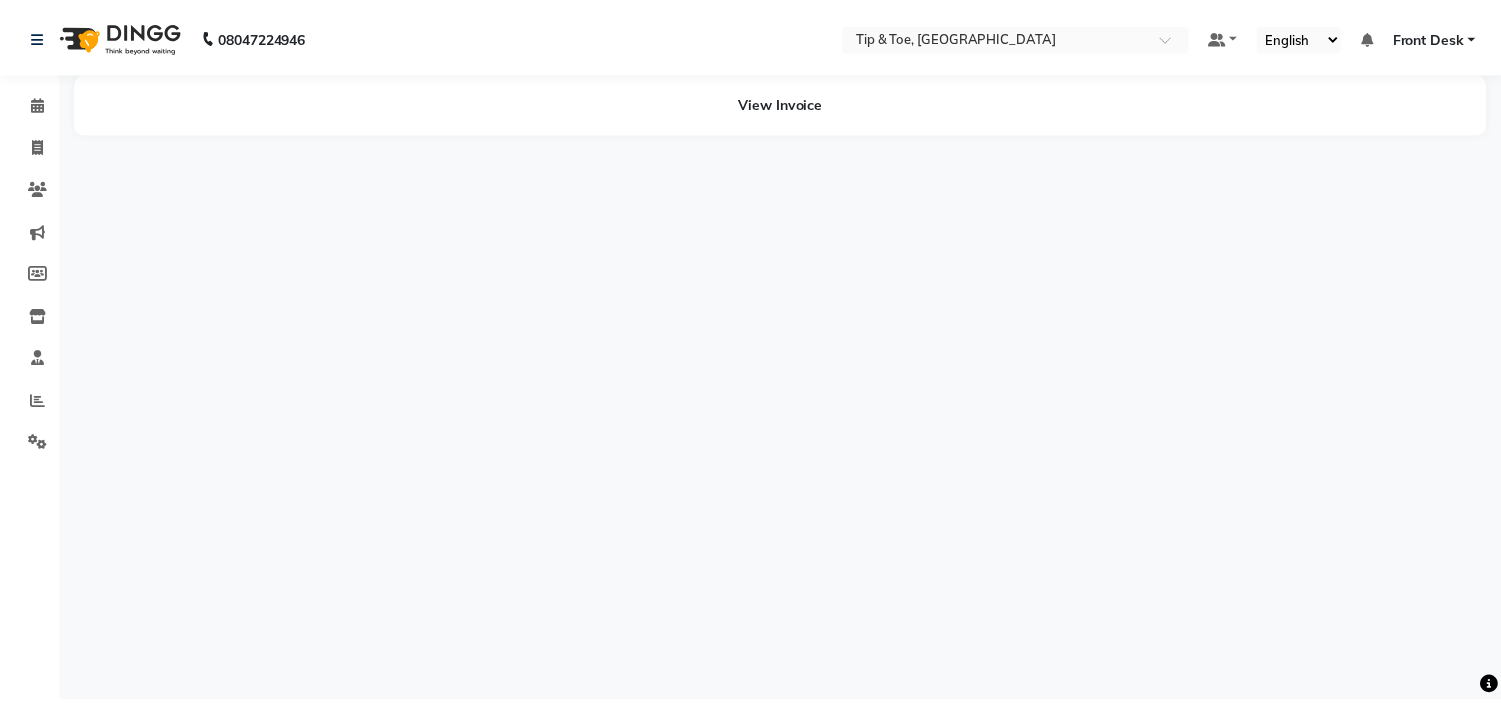 scroll, scrollTop: 0, scrollLeft: 0, axis: both 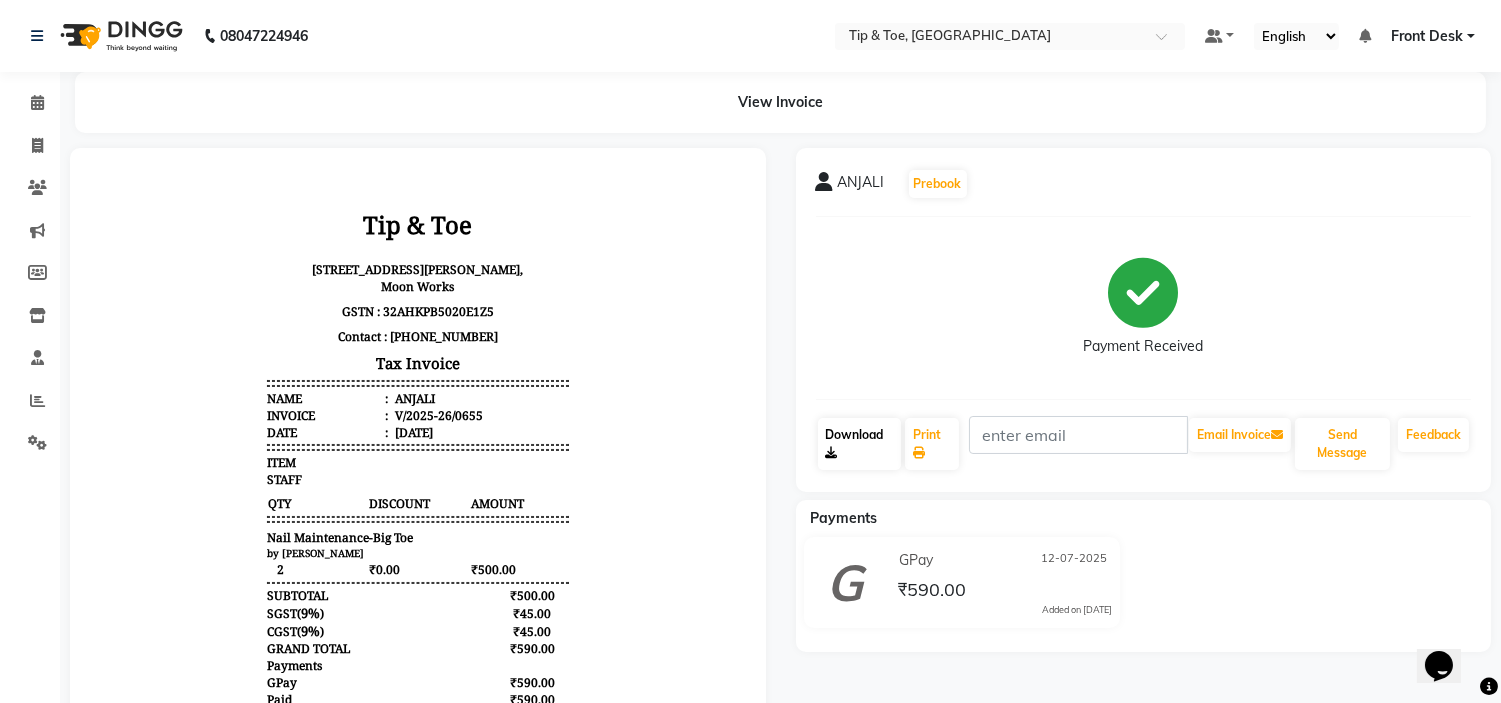 click on "Download" 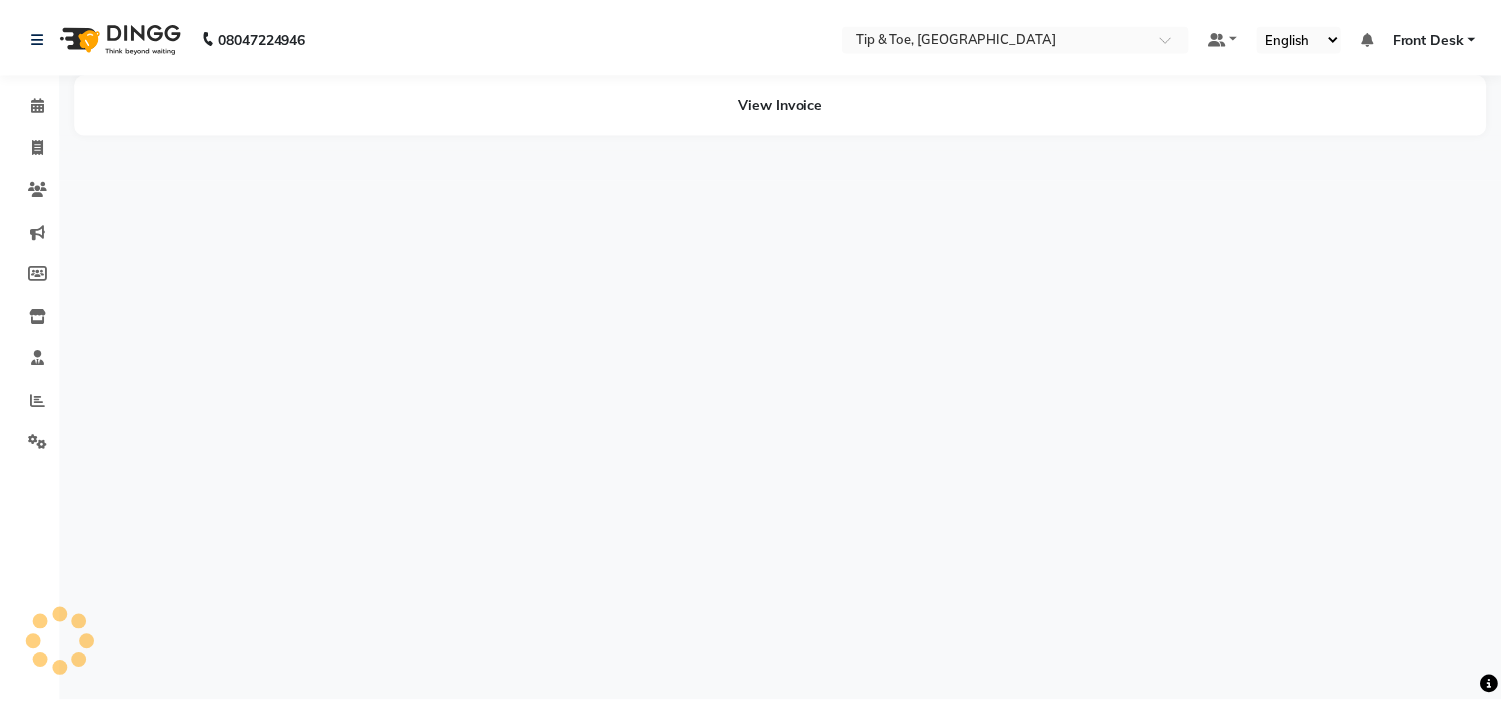 scroll, scrollTop: 0, scrollLeft: 0, axis: both 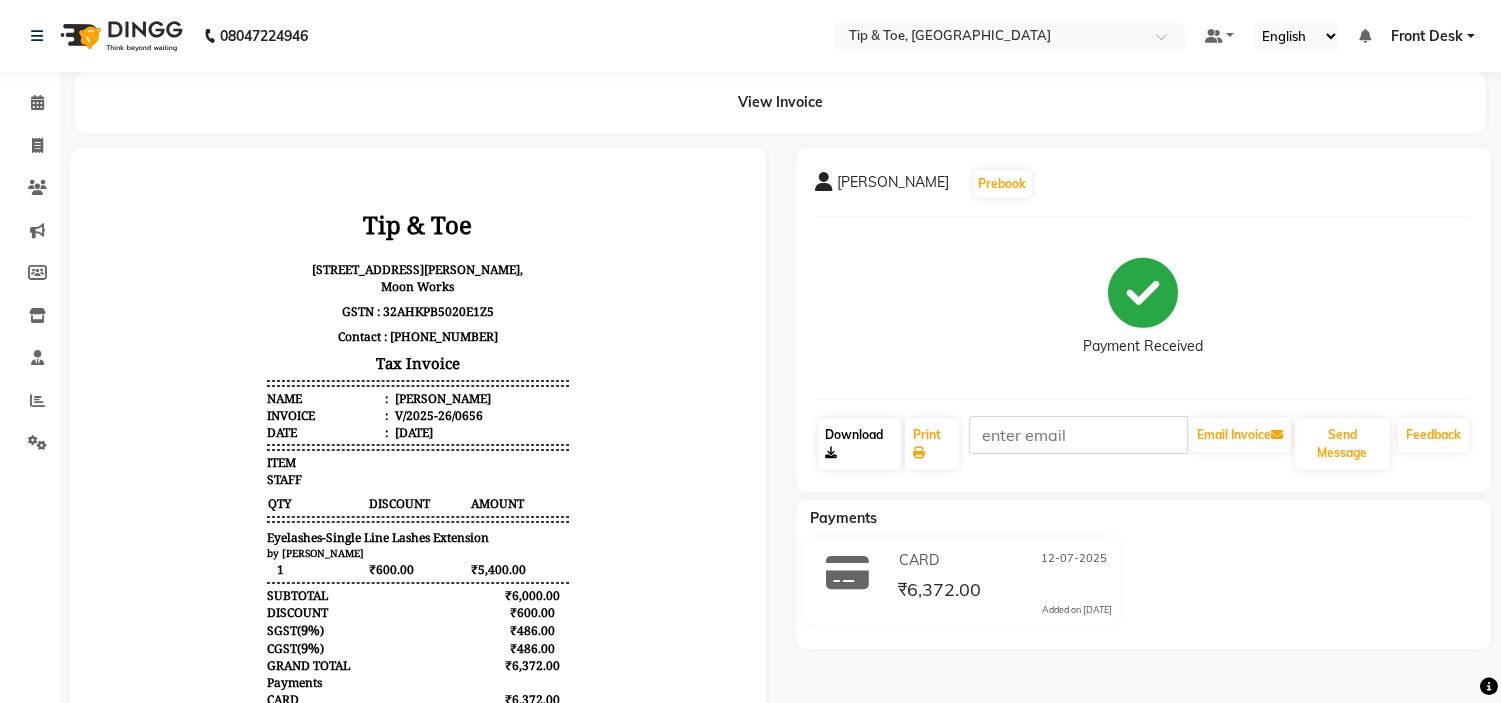 click on "Download" 